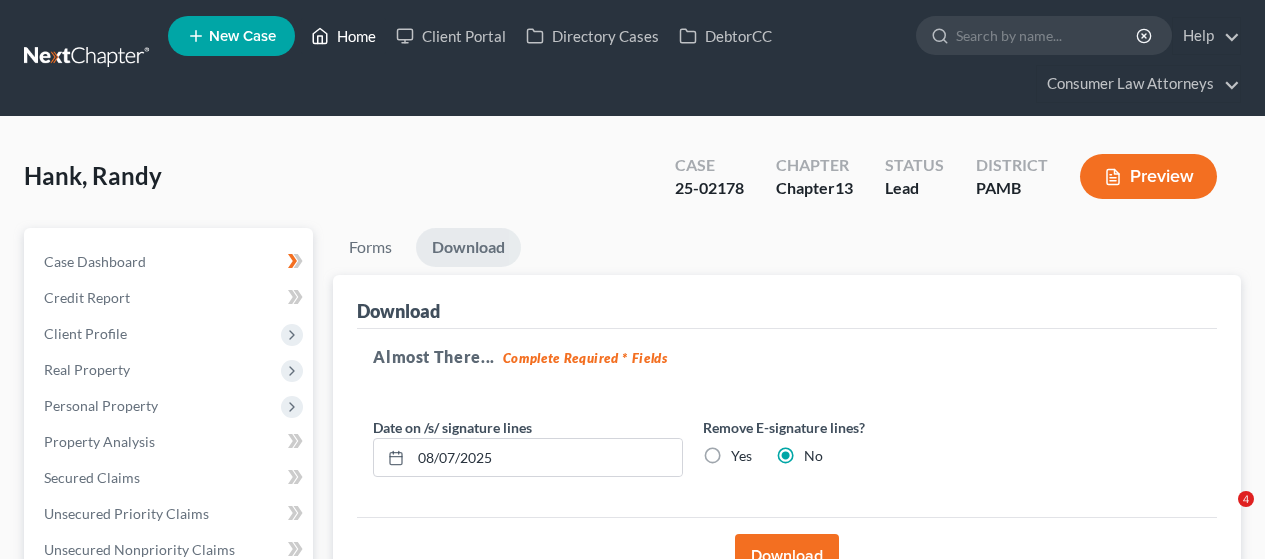 scroll, scrollTop: 0, scrollLeft: 0, axis: both 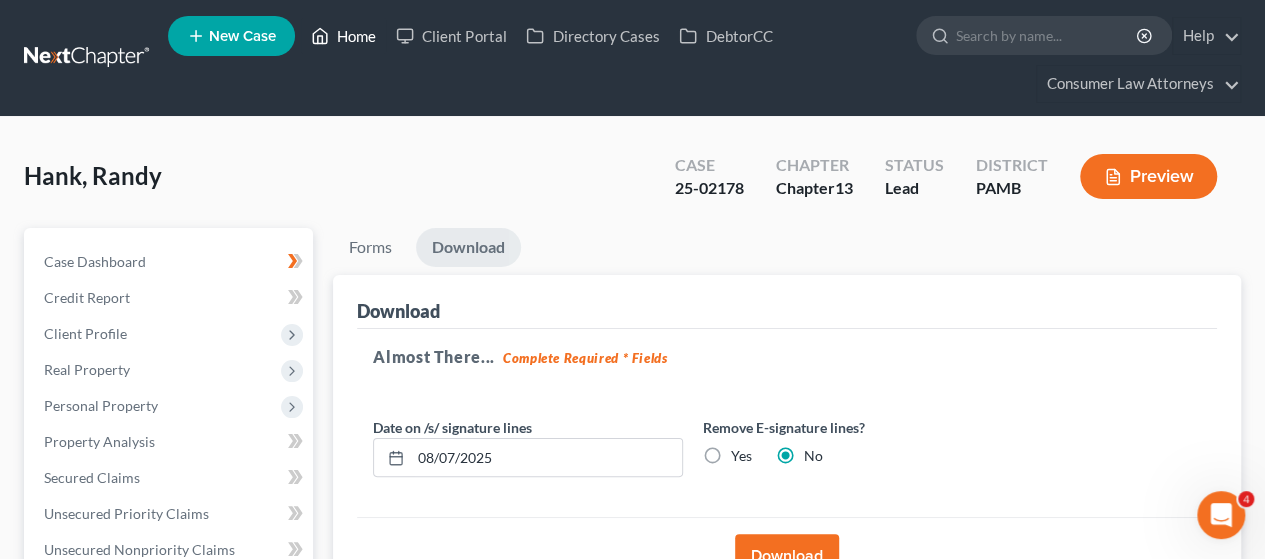 click on "Home" at bounding box center [343, 36] 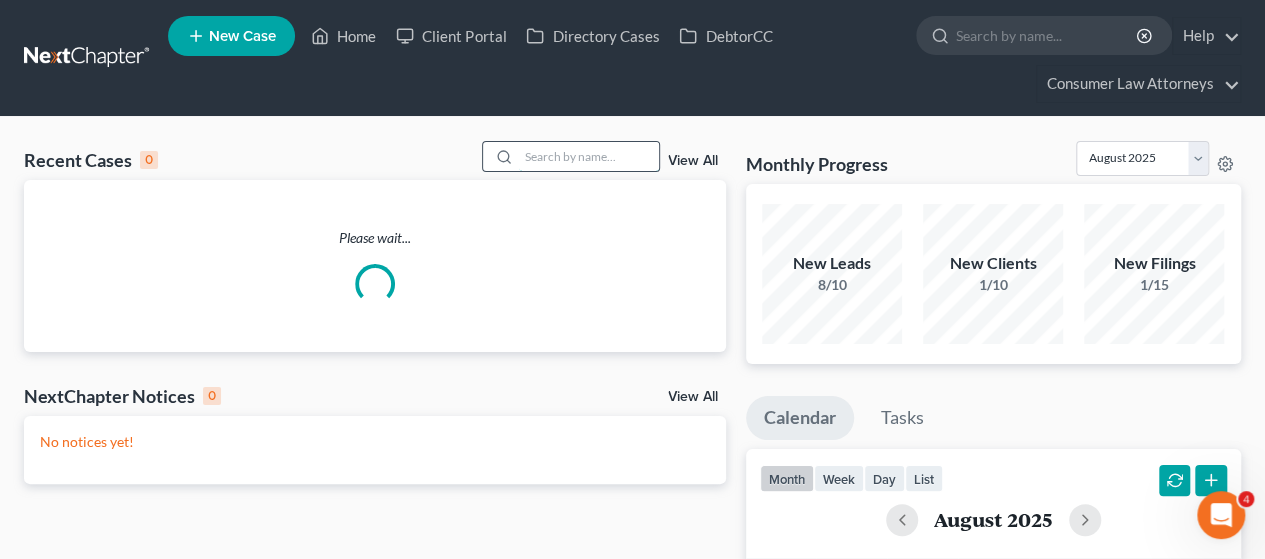 click at bounding box center [589, 156] 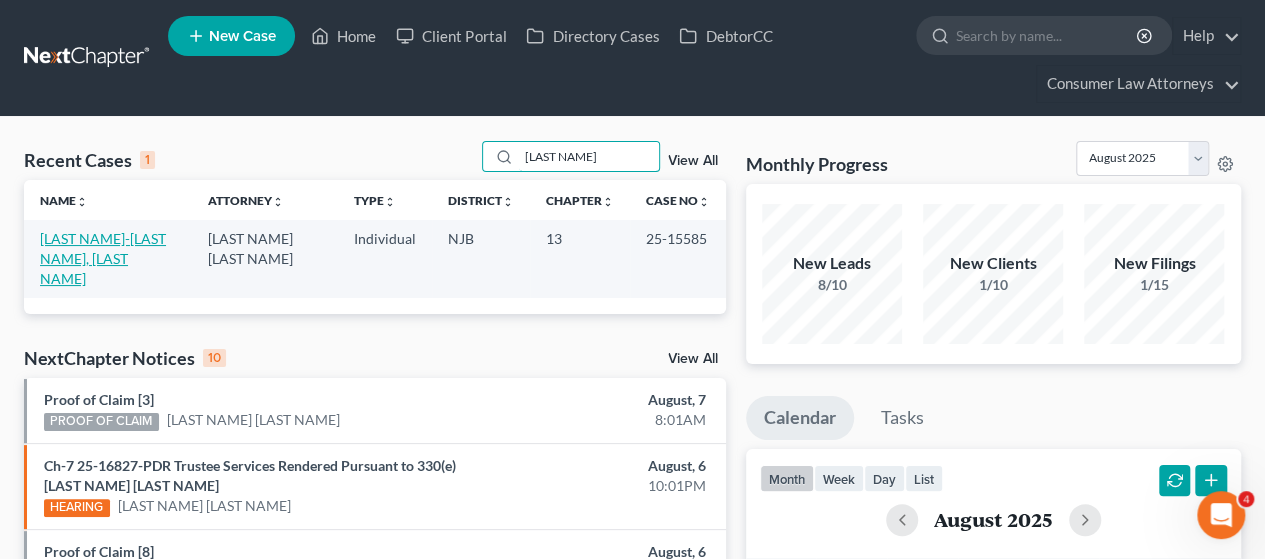 type on "[LAST NAME]" 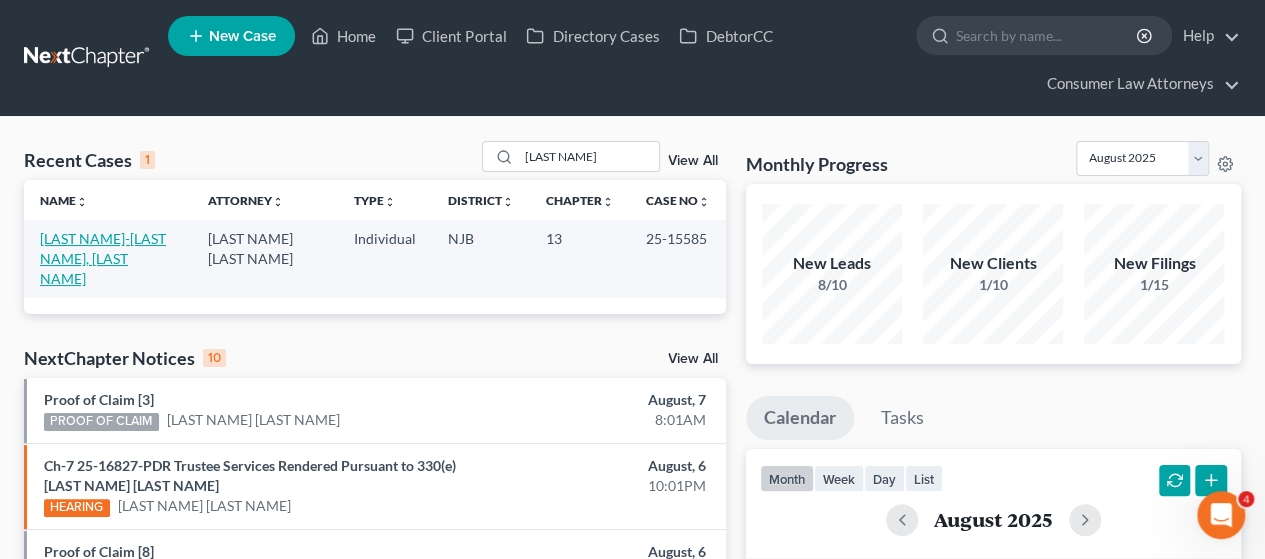 click on "[LAST NAME]-[LAST NAME], [LAST NAME]" at bounding box center (103, 258) 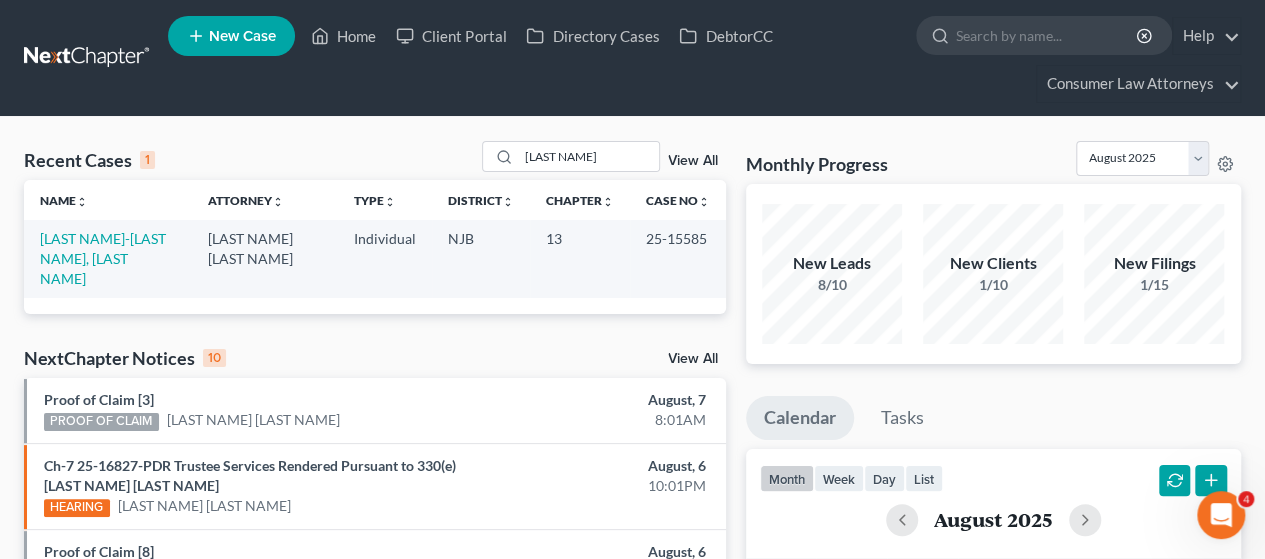 select on "21" 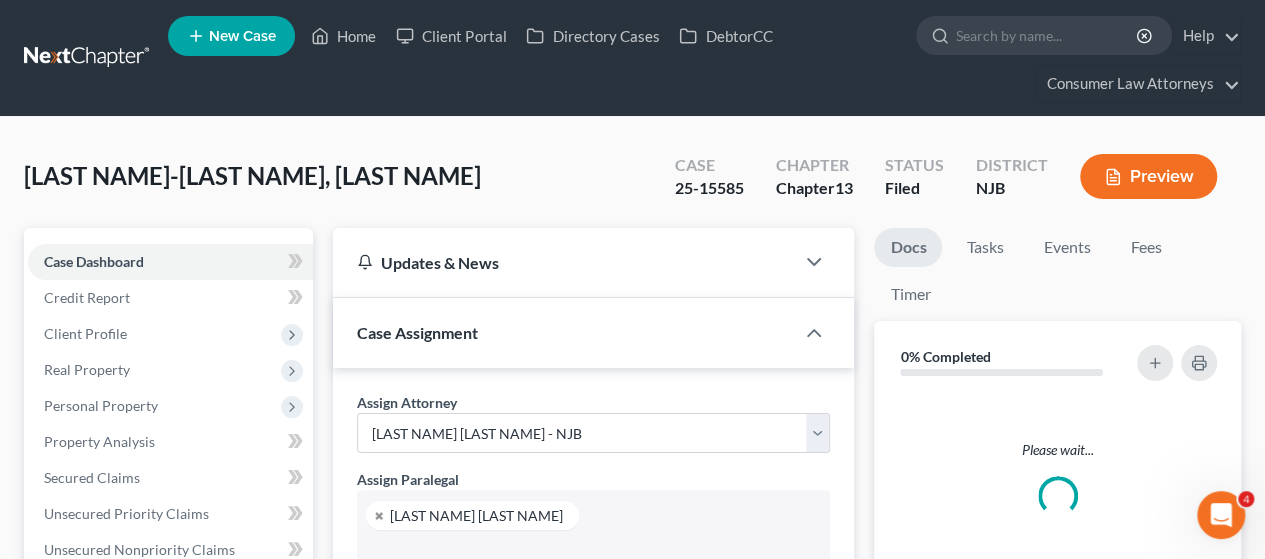 select on "23981" 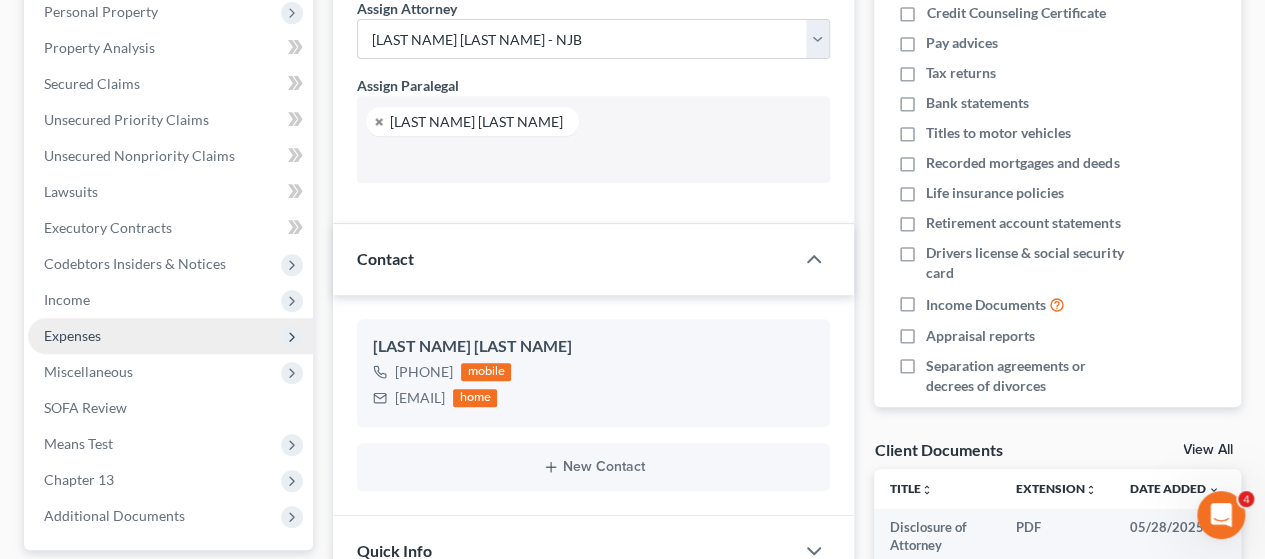 scroll, scrollTop: 400, scrollLeft: 0, axis: vertical 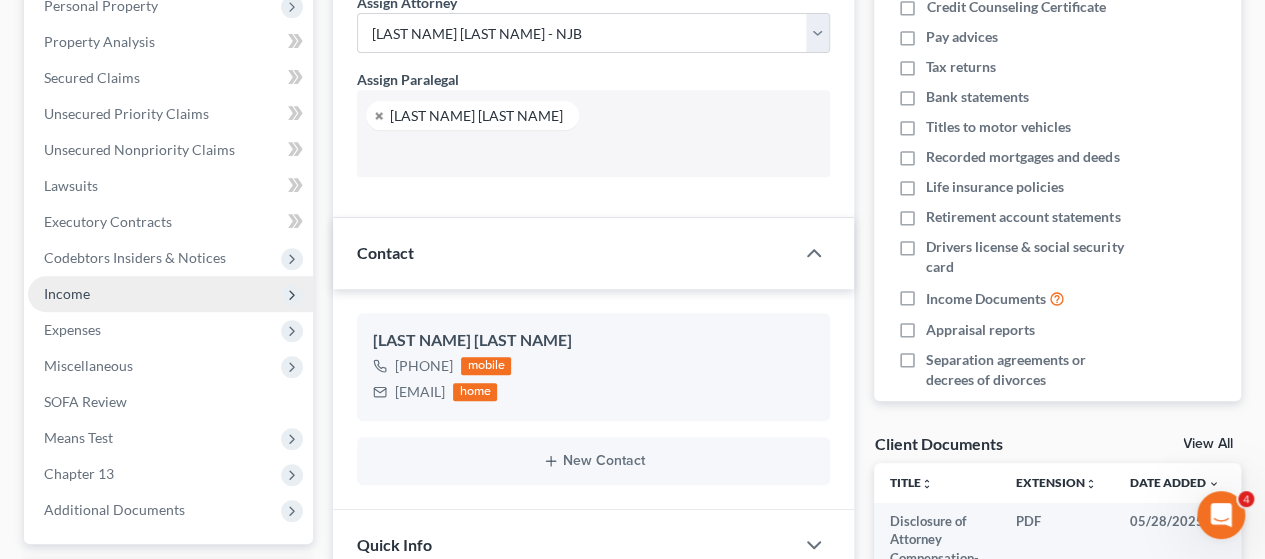 click on "Income" at bounding box center (67, 293) 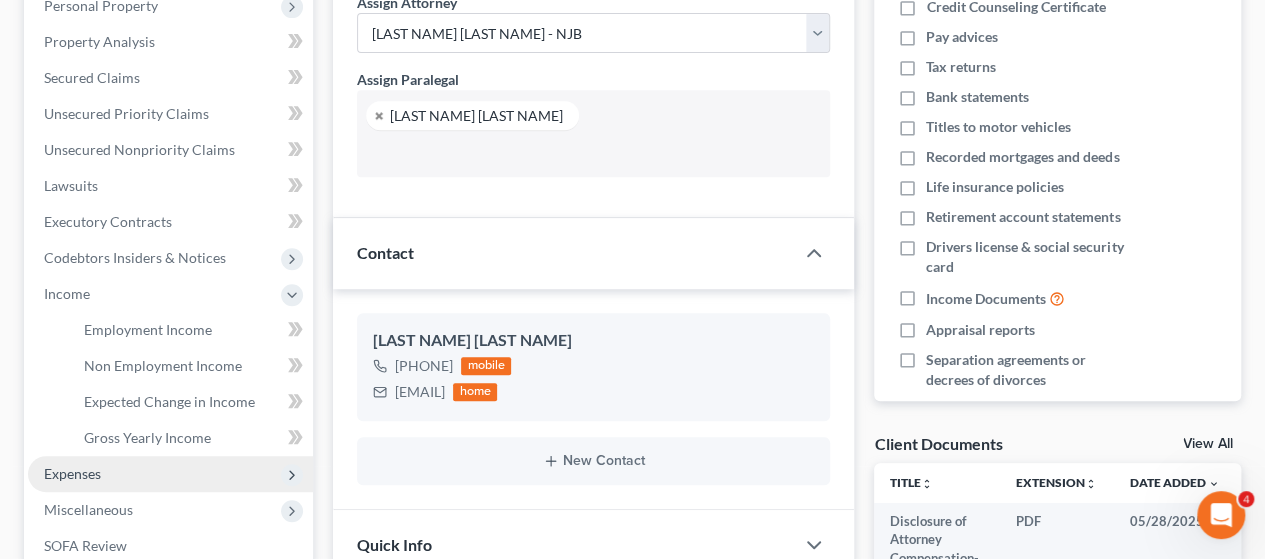 drag, startPoint x: 58, startPoint y: 464, endPoint x: 68, endPoint y: 463, distance: 10.049875 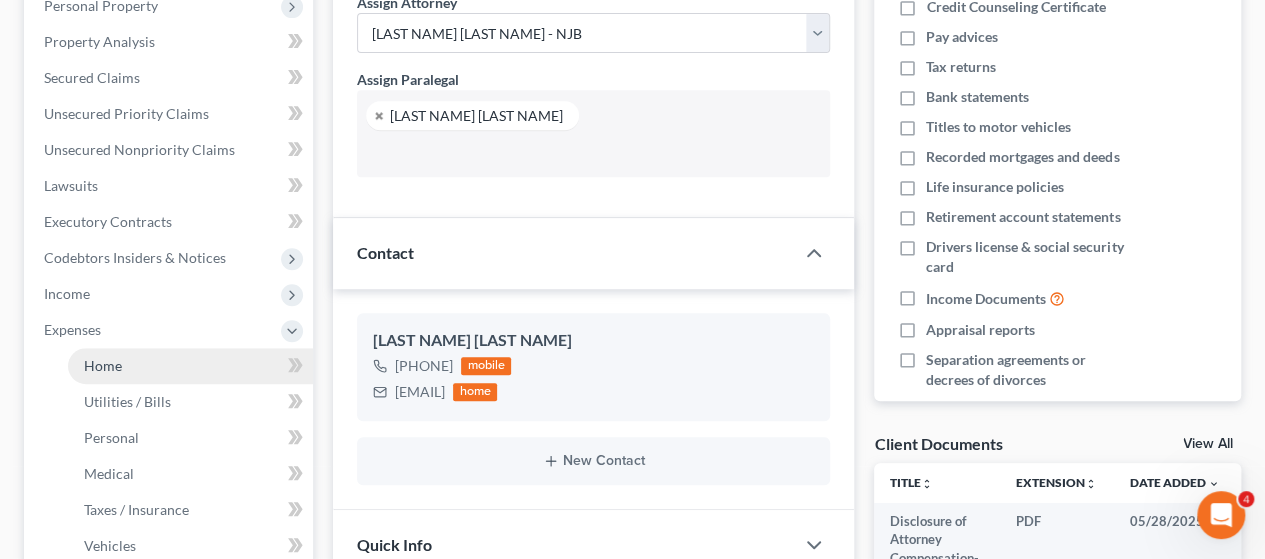 click on "Home" at bounding box center (103, 365) 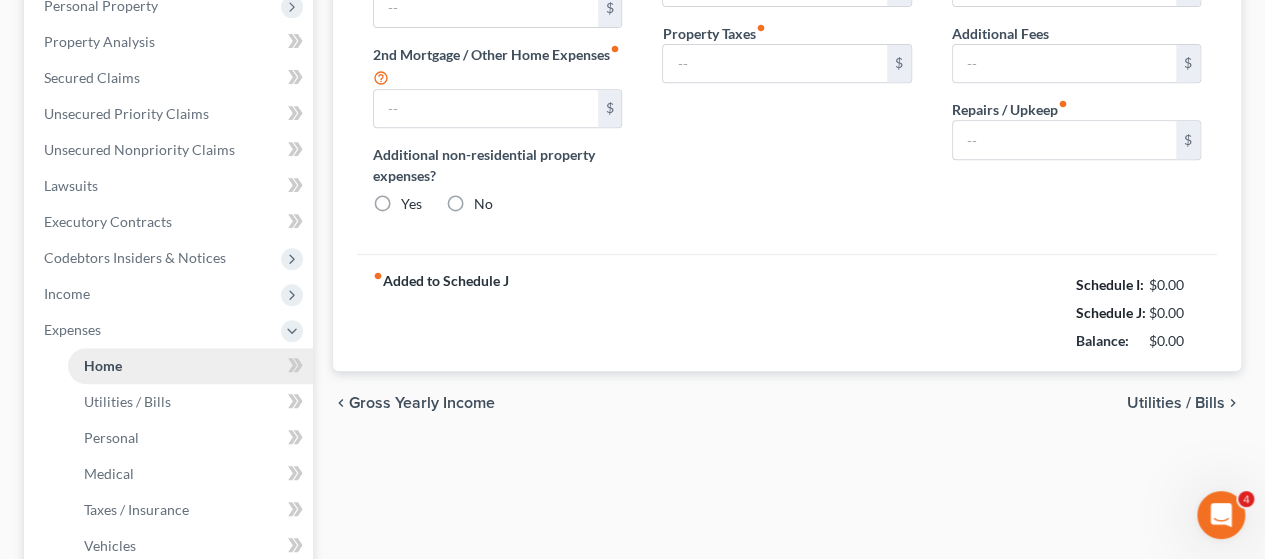 type on "1,662.54" 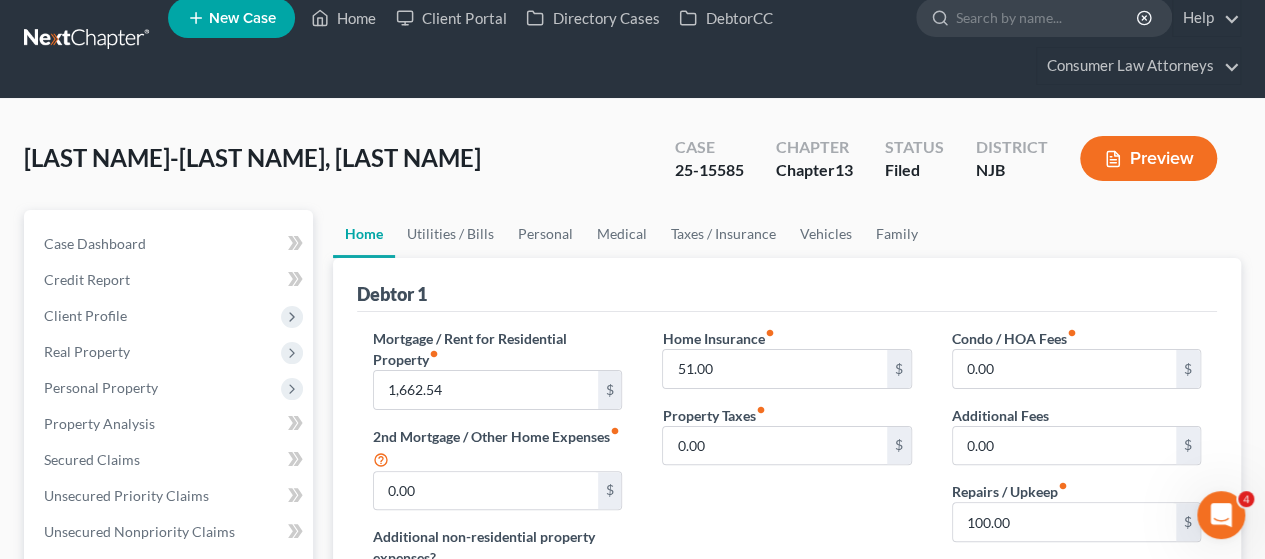 scroll, scrollTop: 0, scrollLeft: 0, axis: both 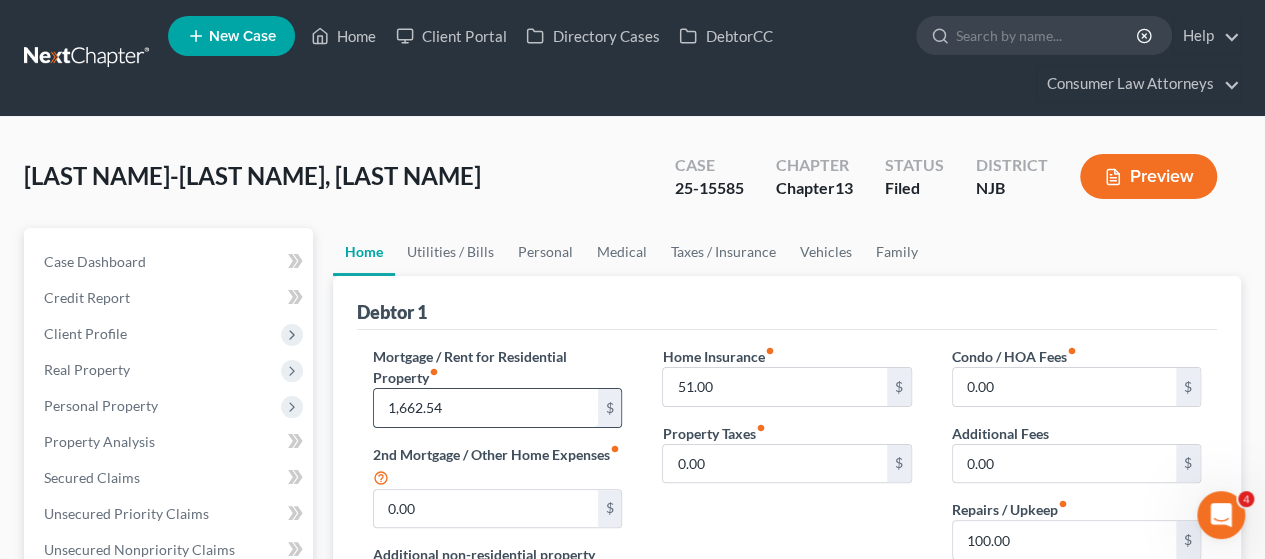 click on "1,662.54" at bounding box center [485, 408] 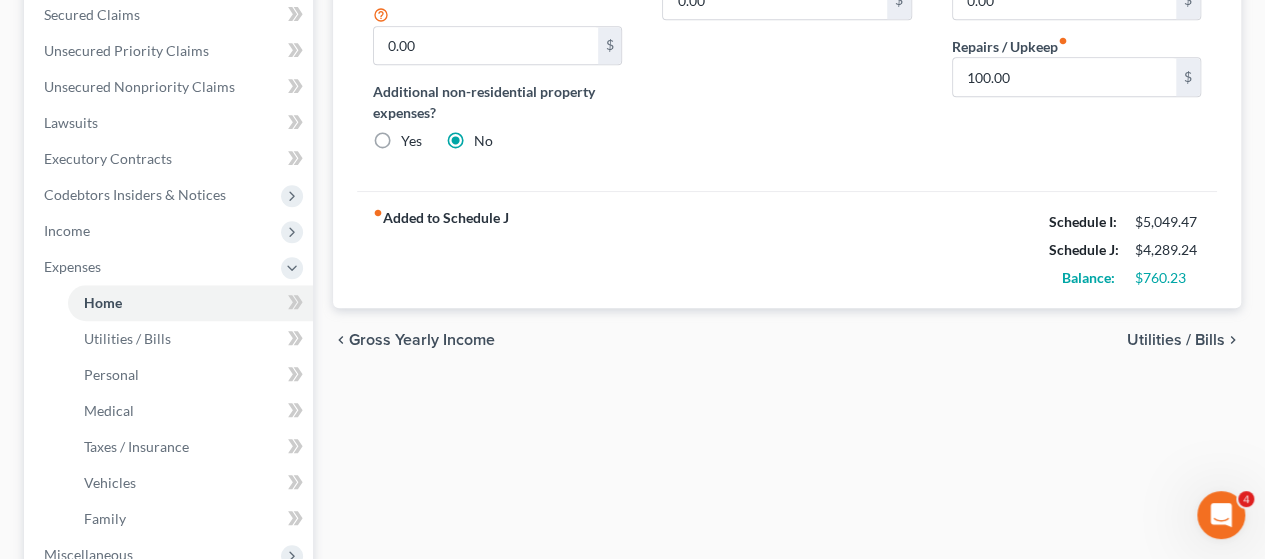 scroll, scrollTop: 500, scrollLeft: 0, axis: vertical 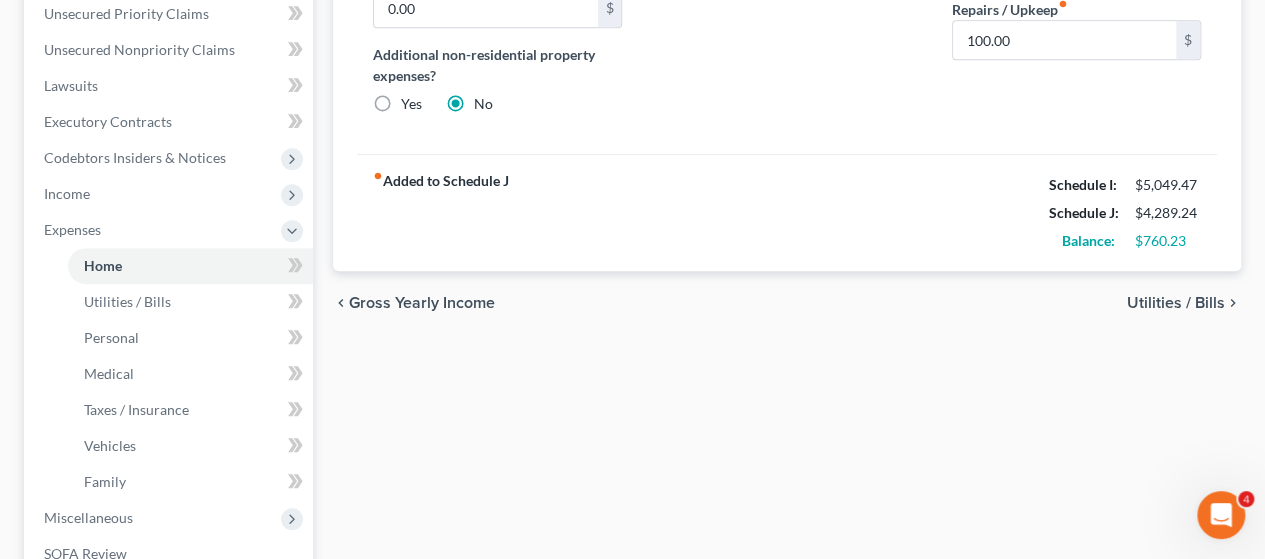 type on "1,653.24" 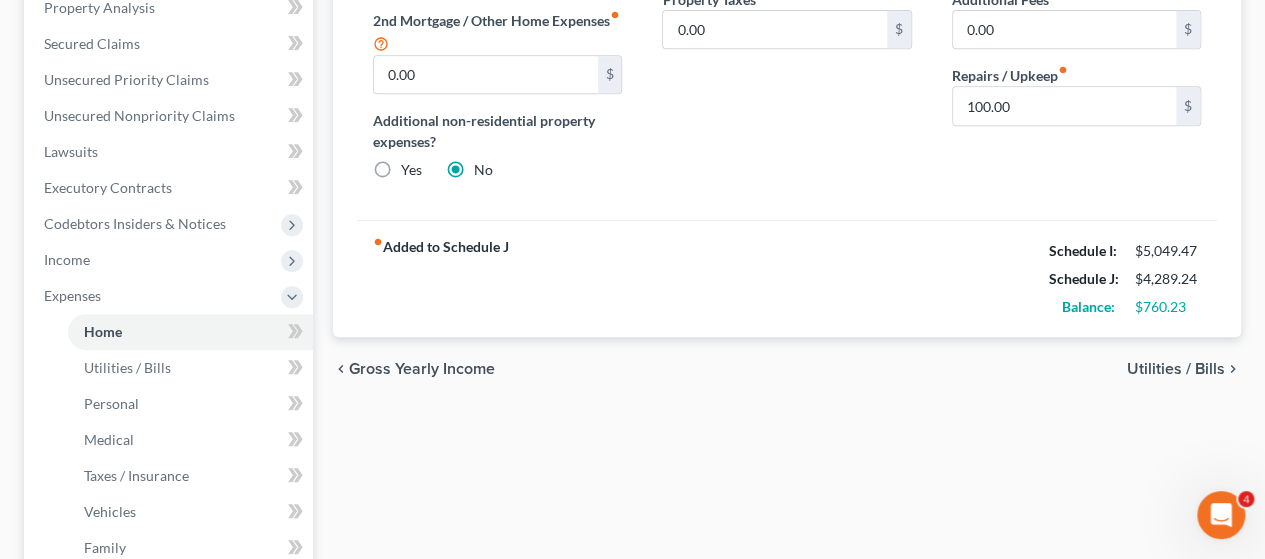 scroll, scrollTop: 200, scrollLeft: 0, axis: vertical 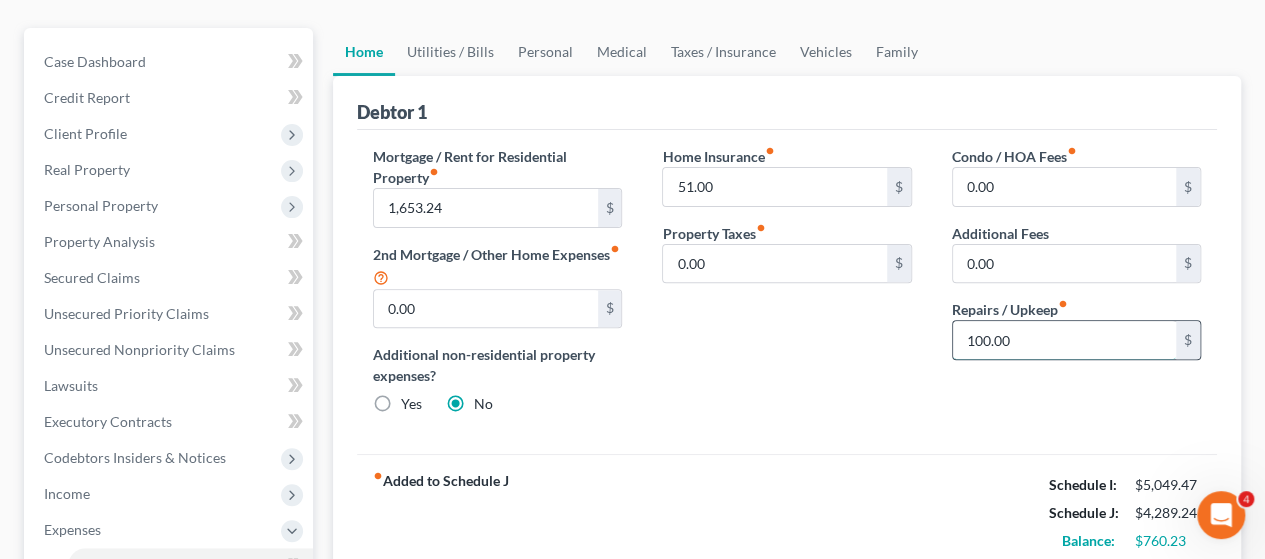 click on "100.00" at bounding box center (1064, 340) 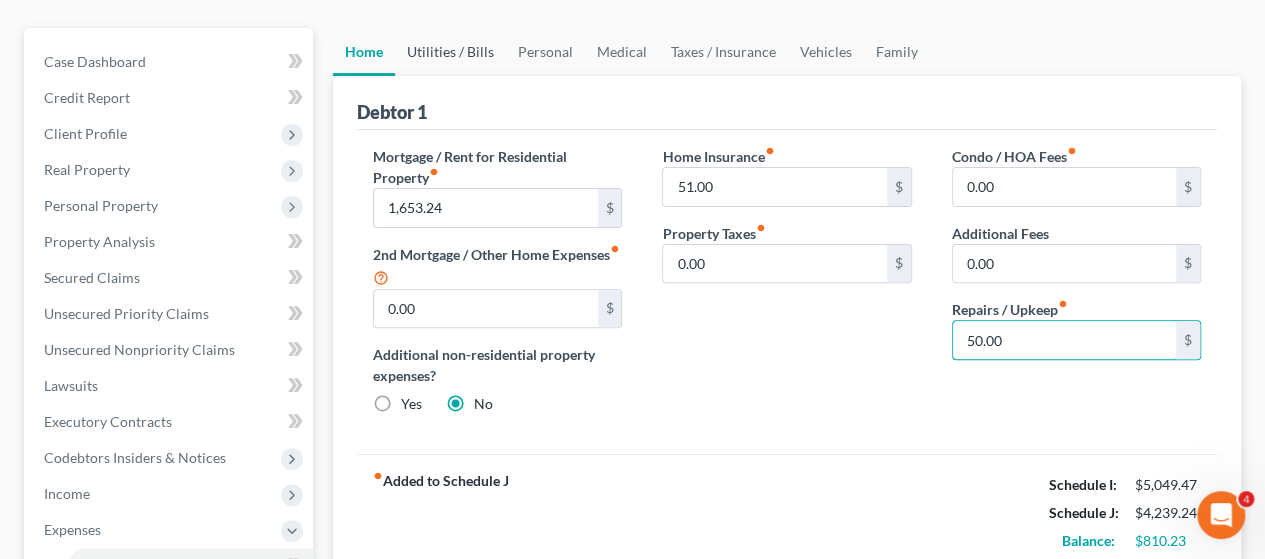 type on "50.00" 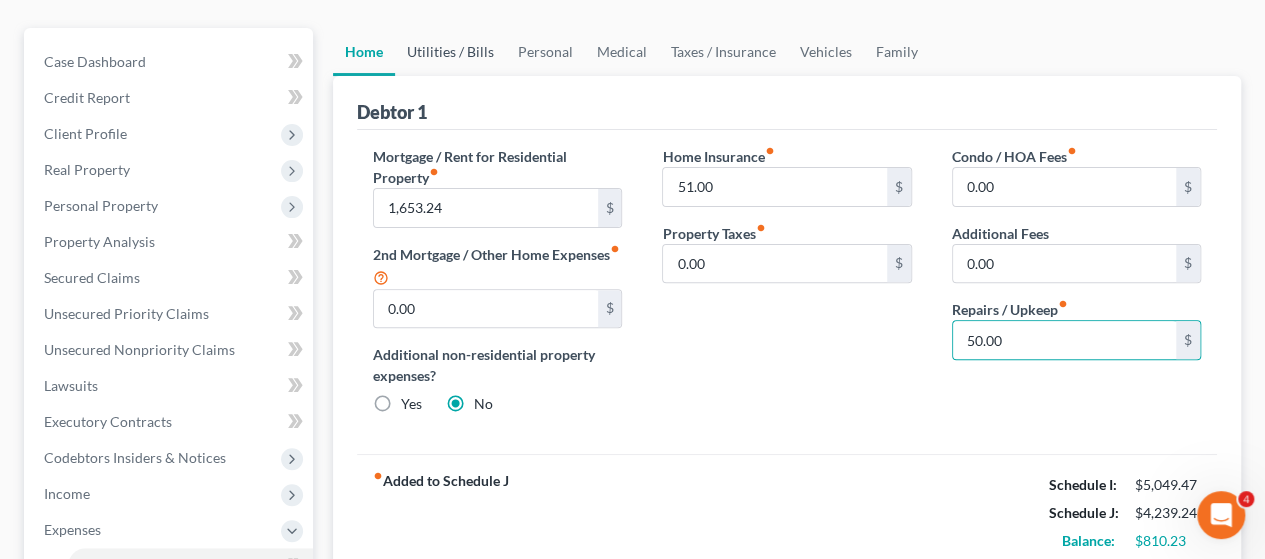 click on "Utilities / Bills" at bounding box center [450, 52] 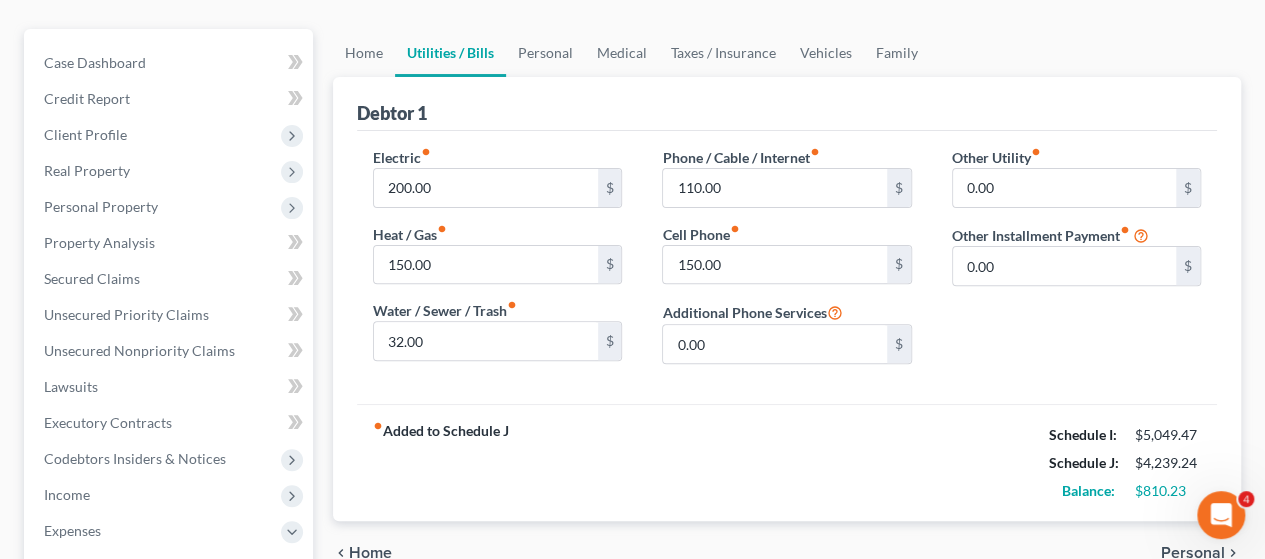 scroll, scrollTop: 200, scrollLeft: 0, axis: vertical 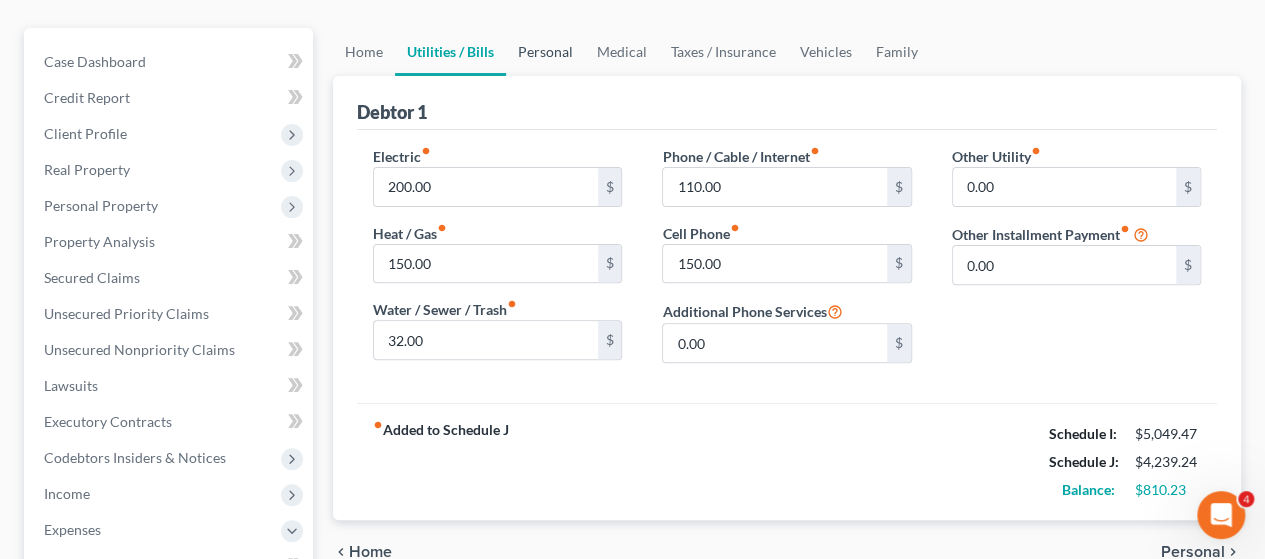 click on "Personal" at bounding box center [545, 52] 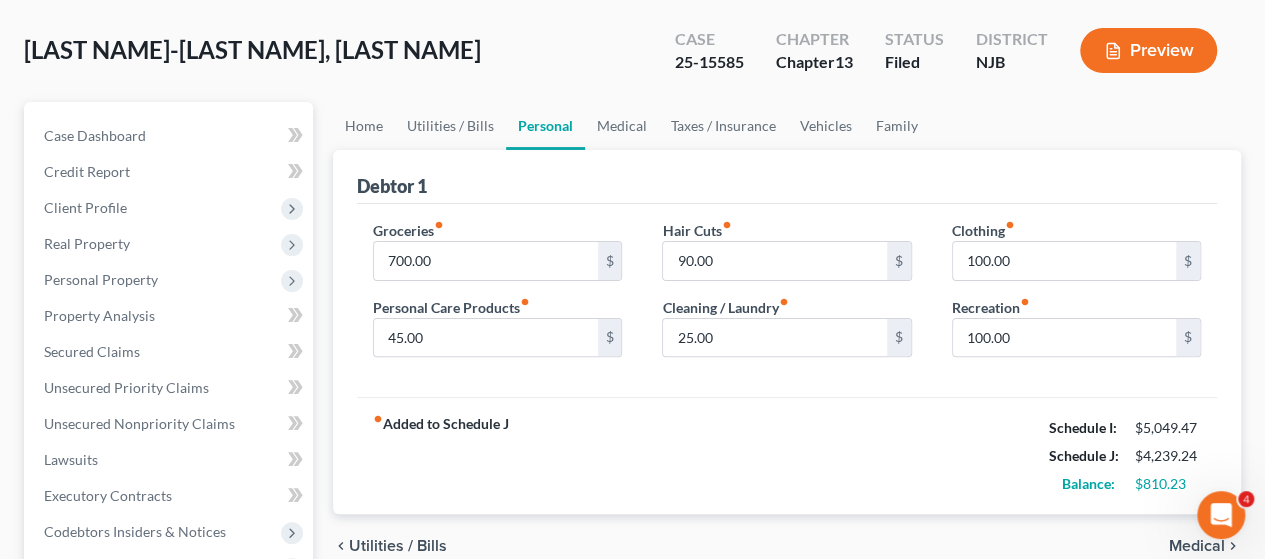 scroll, scrollTop: 200, scrollLeft: 0, axis: vertical 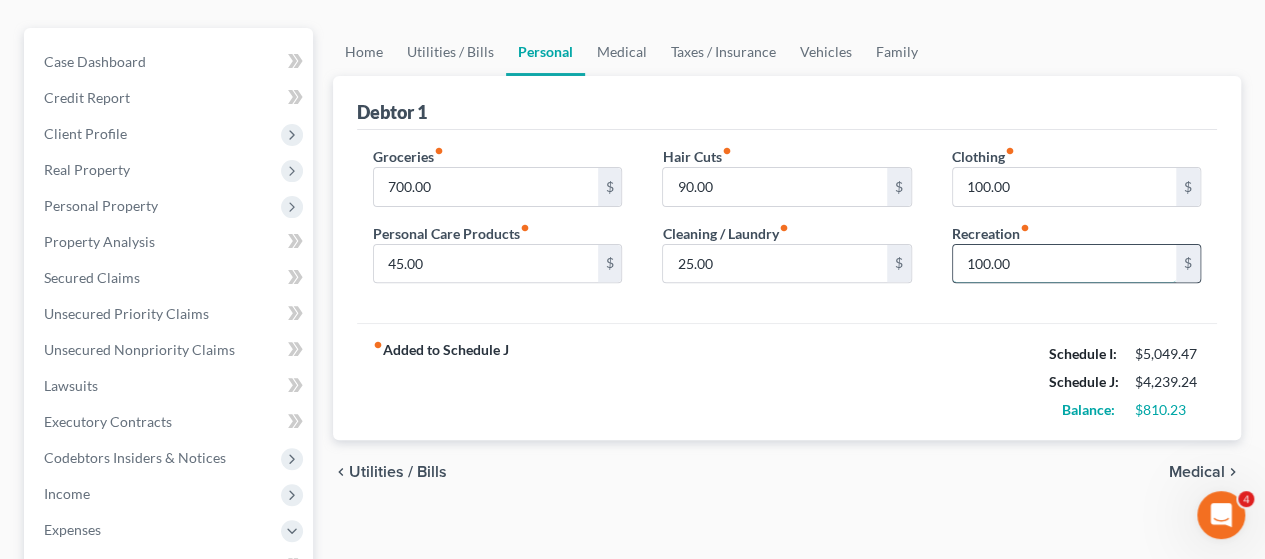 click on "100.00" at bounding box center [1064, 264] 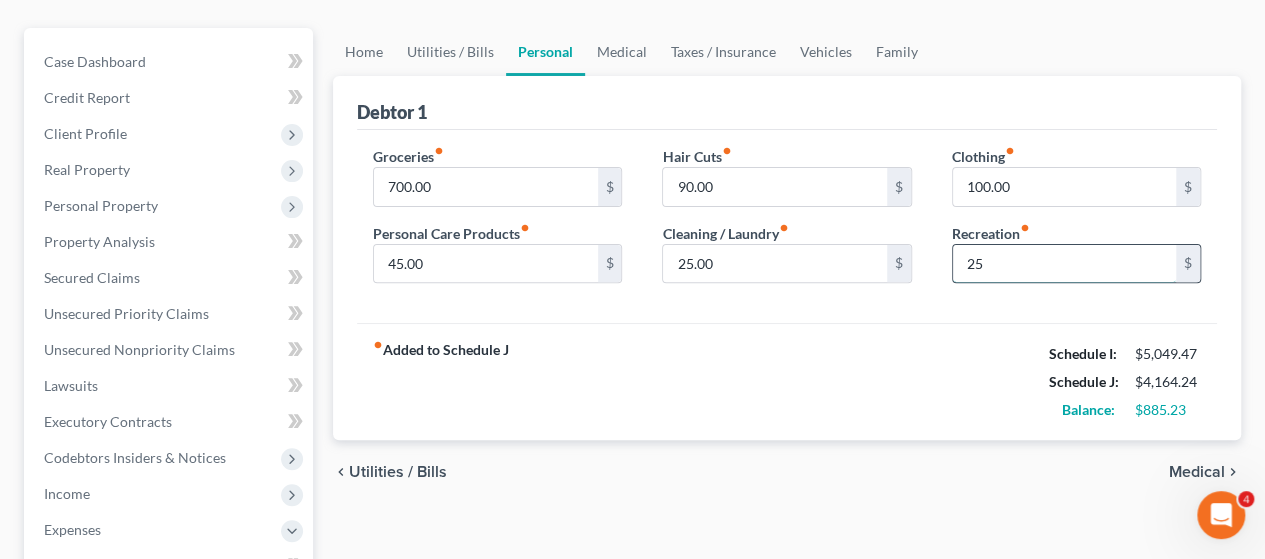 type on "2" 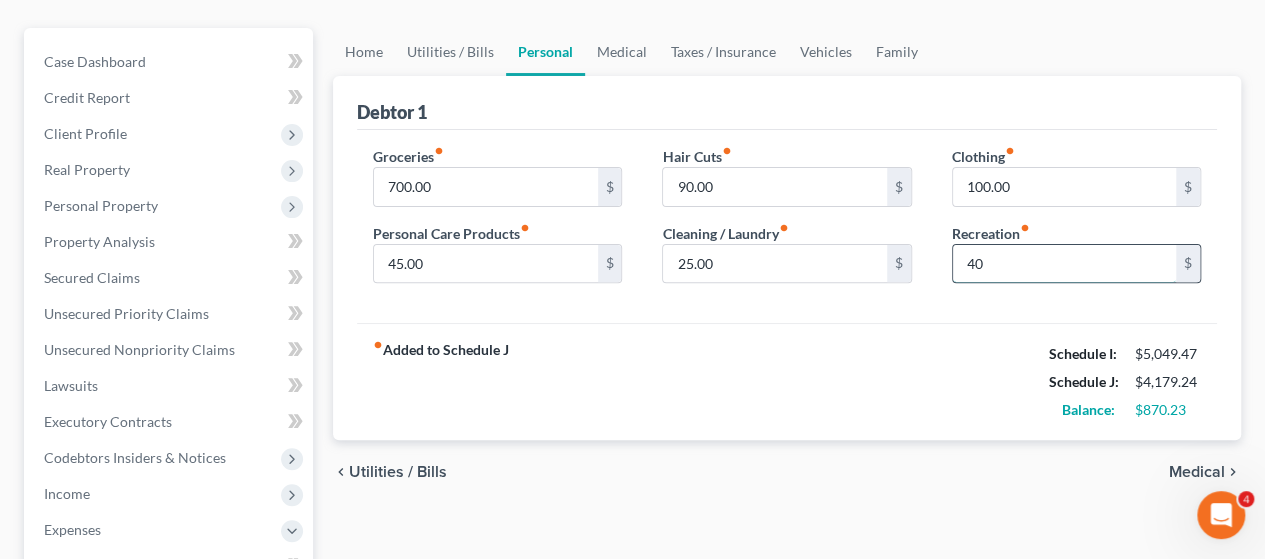 type on "4" 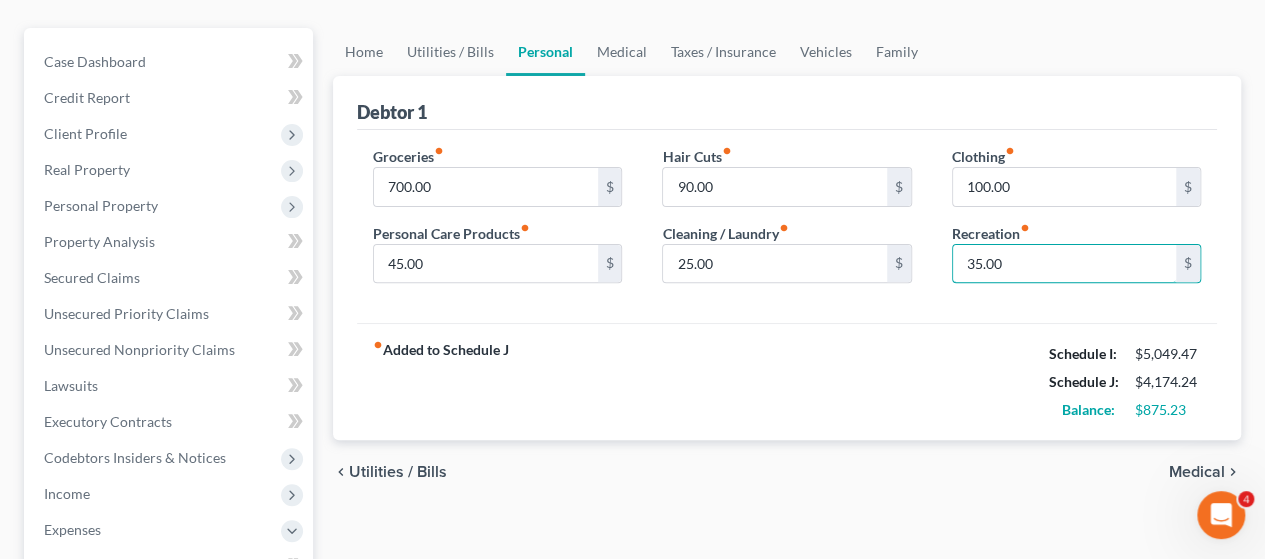 type on "35.00" 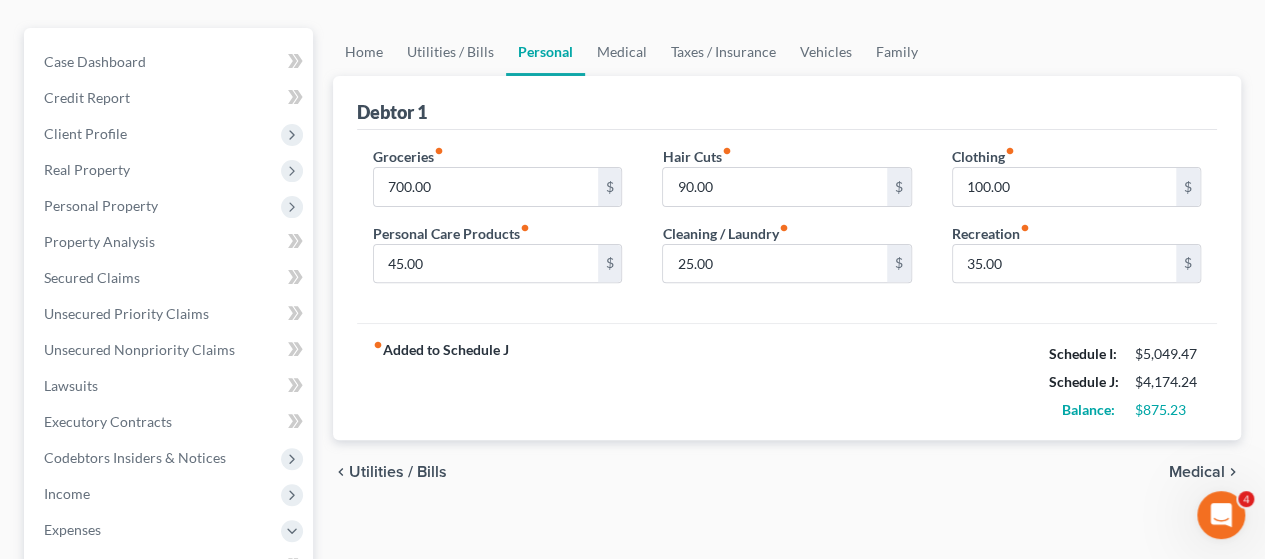 click on "fiber_manual_record Added to Schedule J Schedule I: [AMOUNT] Schedule J: [AMOUNT] Balance: [AMOUNT]" at bounding box center [787, 381] 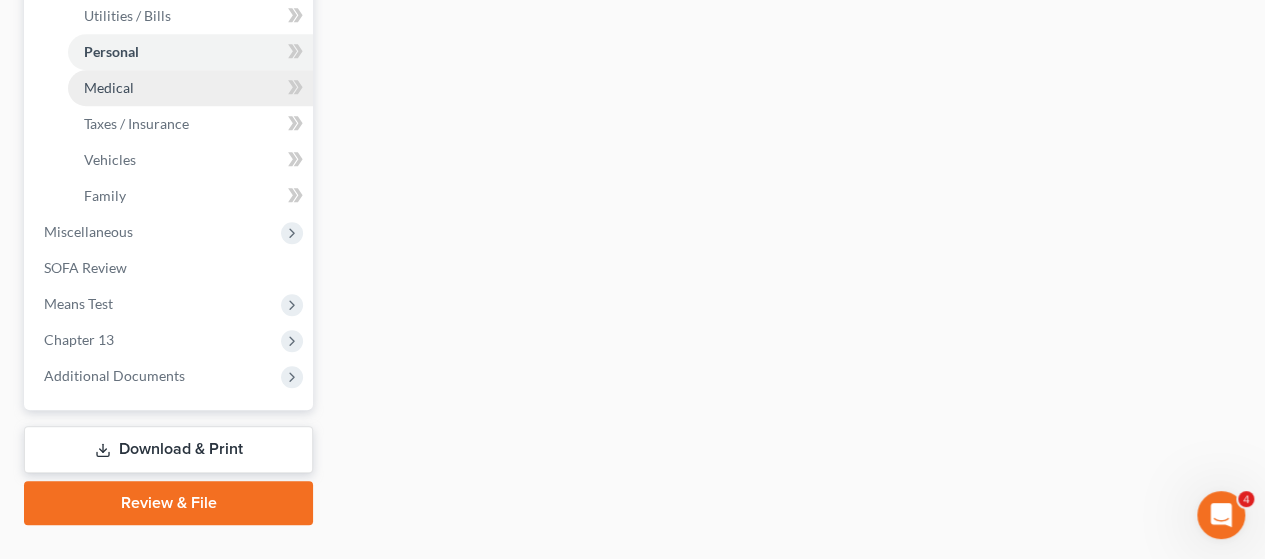 scroll, scrollTop: 824, scrollLeft: 0, axis: vertical 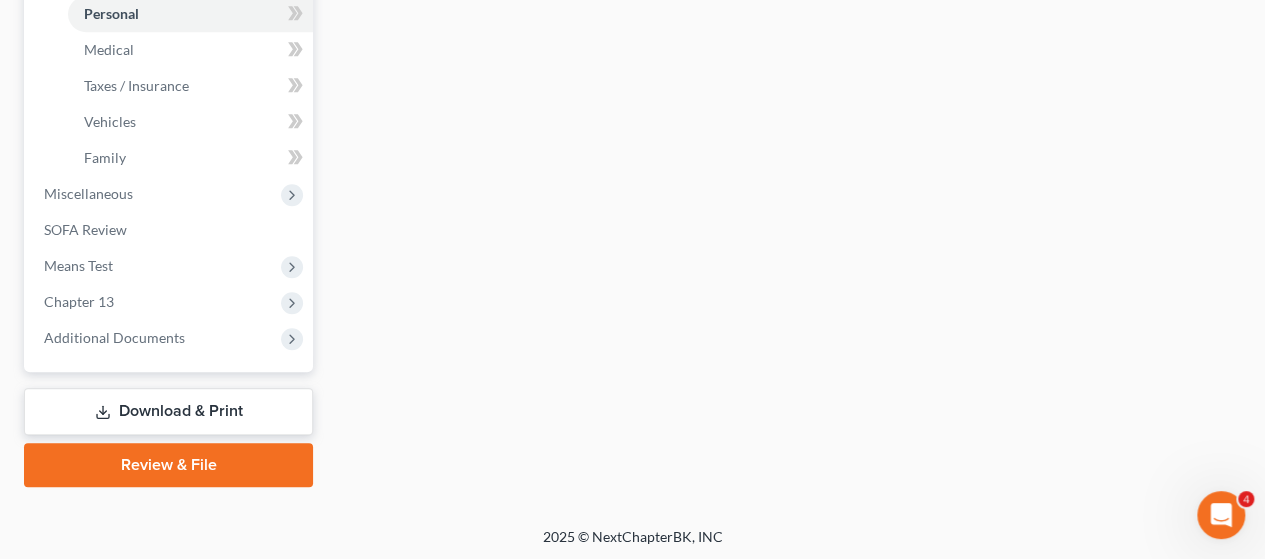 click on "Download & Print" at bounding box center (168, 411) 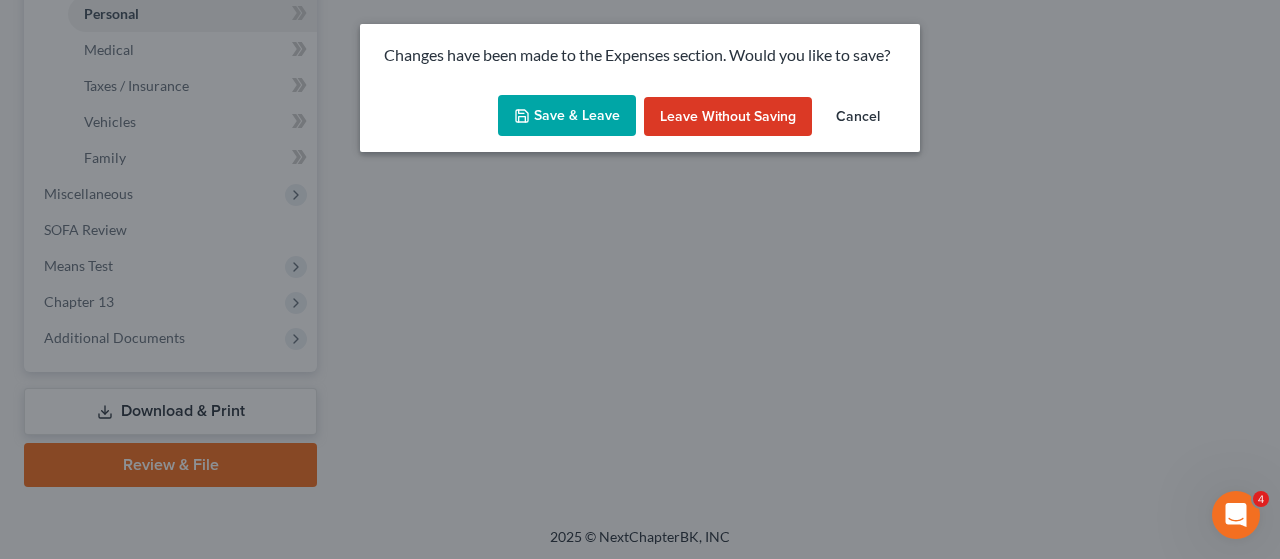 click on "Save & Leave" at bounding box center [567, 116] 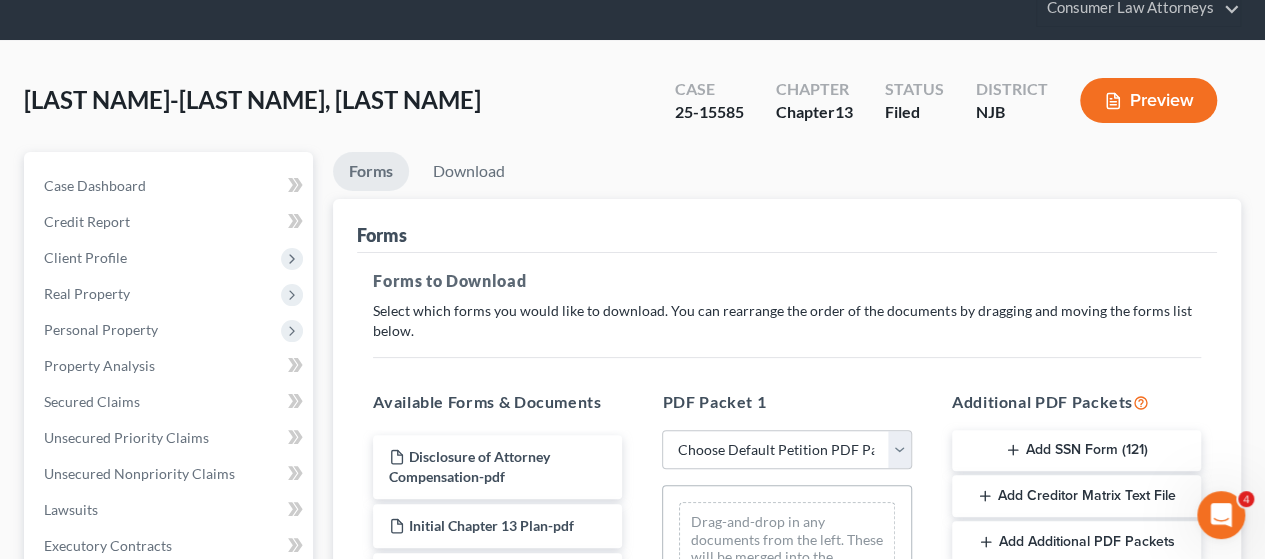 scroll, scrollTop: 200, scrollLeft: 0, axis: vertical 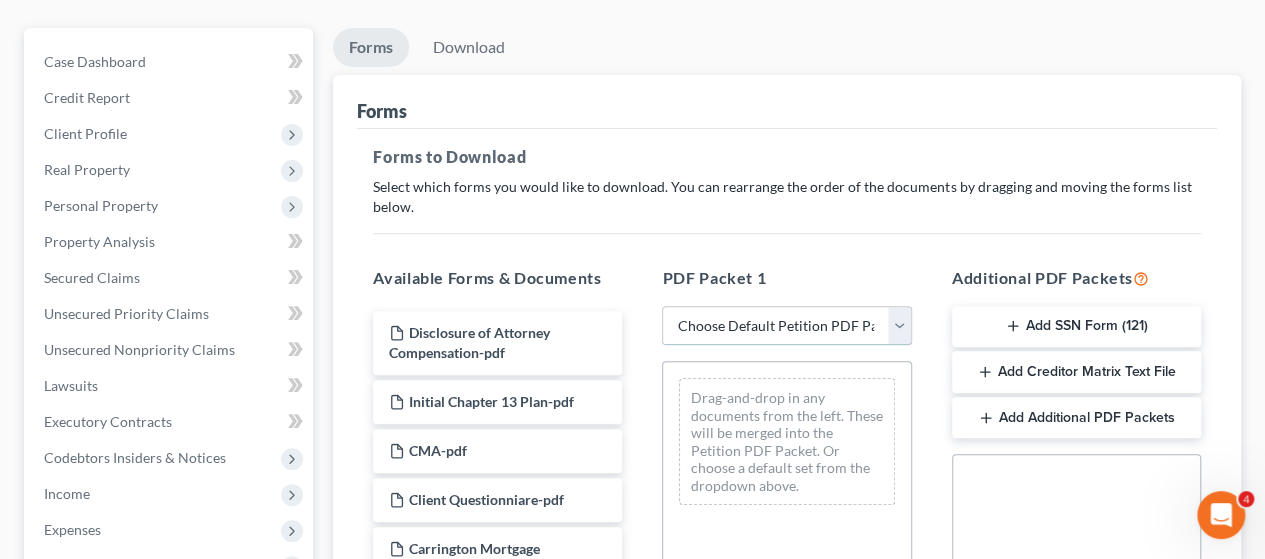 click on "Choose Default Petition PDF Packet Complete Bankruptcy Petition (all forms and schedules) Emergency Filing Forms (Petition and Creditor List Only) Amended Forms Signature Pages Only Supplemental Post Petition (Sch. I & J) Supplemental Post Petition (Sch. I) Supplemental Post Petition (Sch. J)" at bounding box center (786, 326) 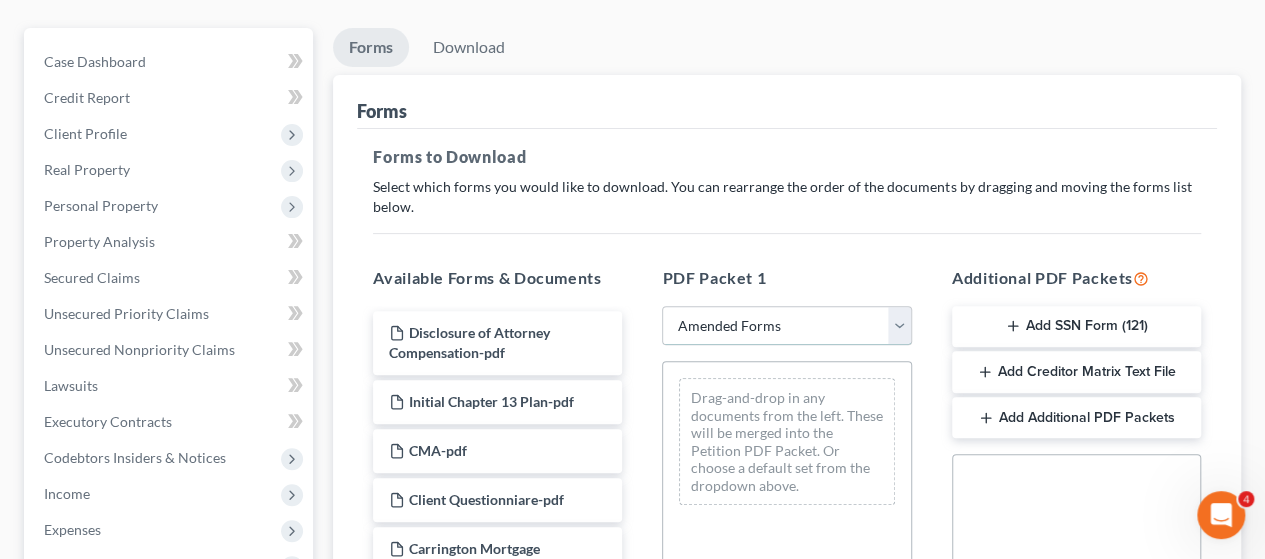 click on "Choose Default Petition PDF Packet Complete Bankruptcy Petition (all forms and schedules) Emergency Filing Forms (Petition and Creditor List Only) Amended Forms Signature Pages Only Supplemental Post Petition (Sch. I & J) Supplemental Post Petition (Sch. I) Supplemental Post Petition (Sch. J)" at bounding box center [786, 326] 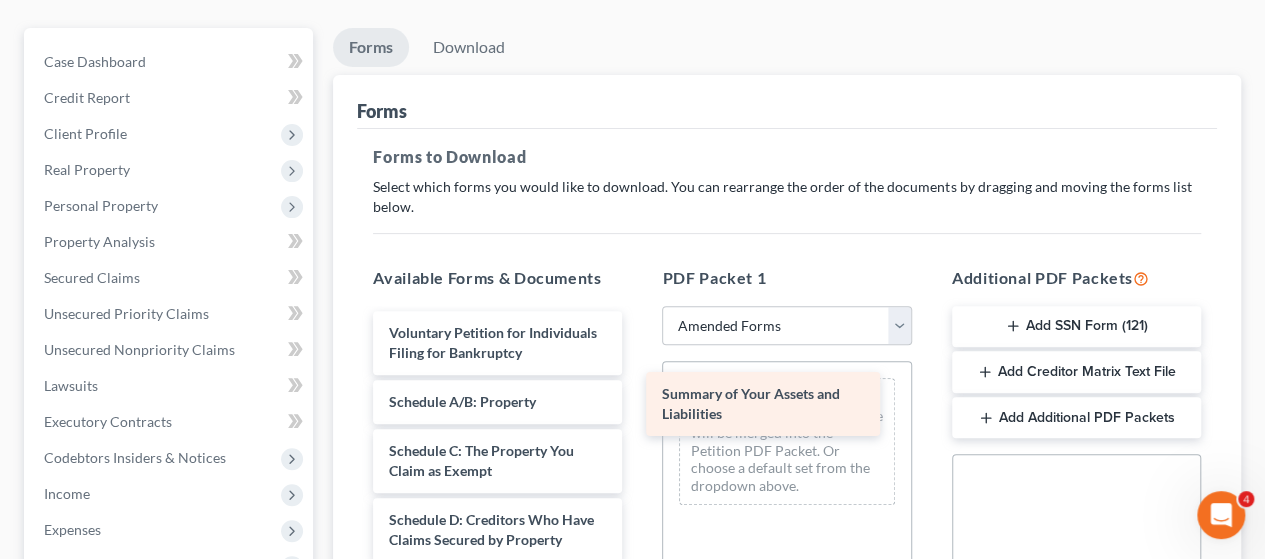 drag, startPoint x: 519, startPoint y: 409, endPoint x: 792, endPoint y: 383, distance: 274.2353 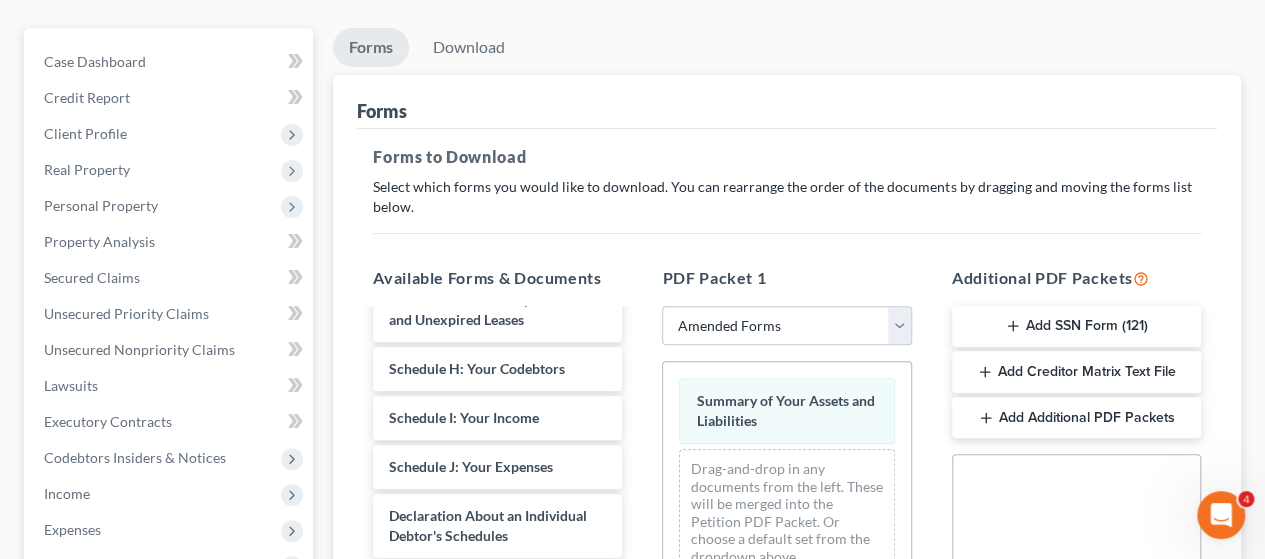 scroll, scrollTop: 319, scrollLeft: 0, axis: vertical 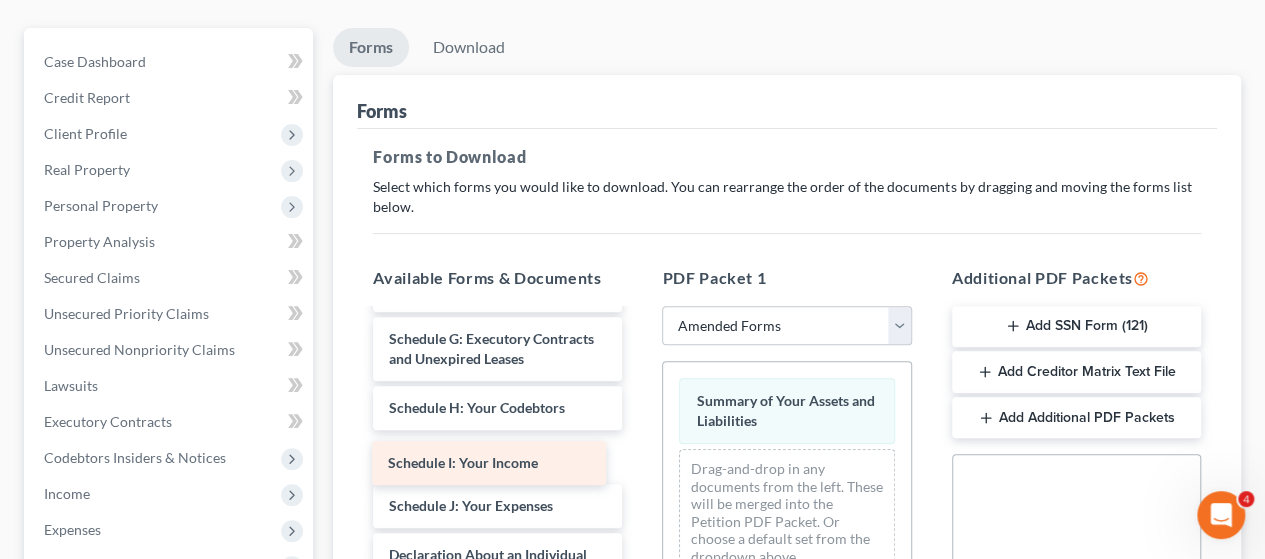 drag, startPoint x: 483, startPoint y: 488, endPoint x: 482, endPoint y: 457, distance: 31.016125 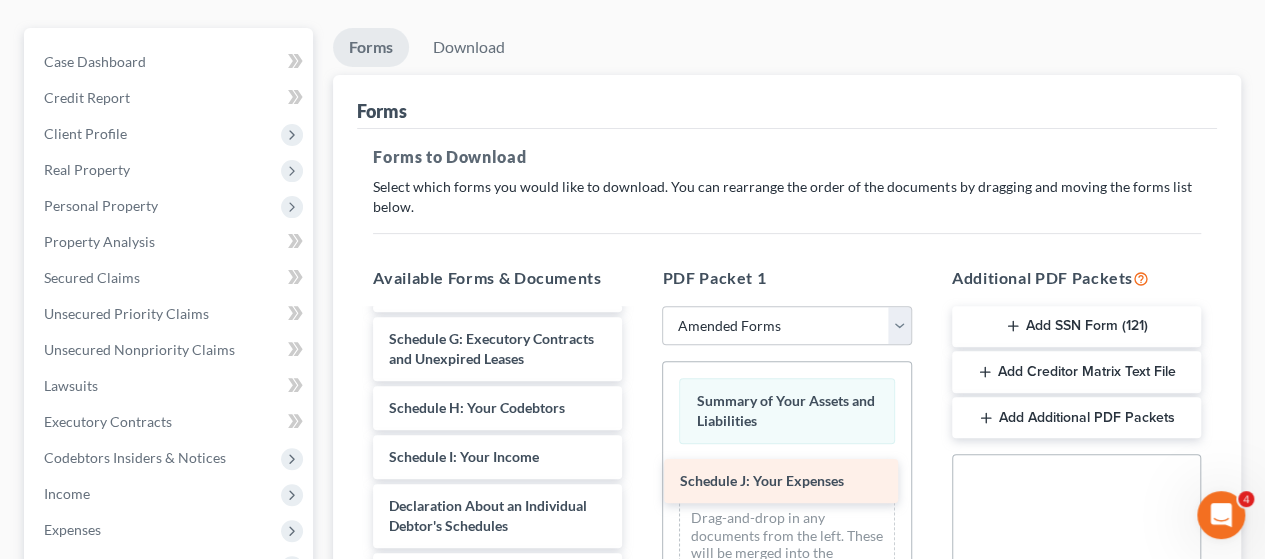drag, startPoint x: 486, startPoint y: 537, endPoint x: 777, endPoint y: 474, distance: 297.7415 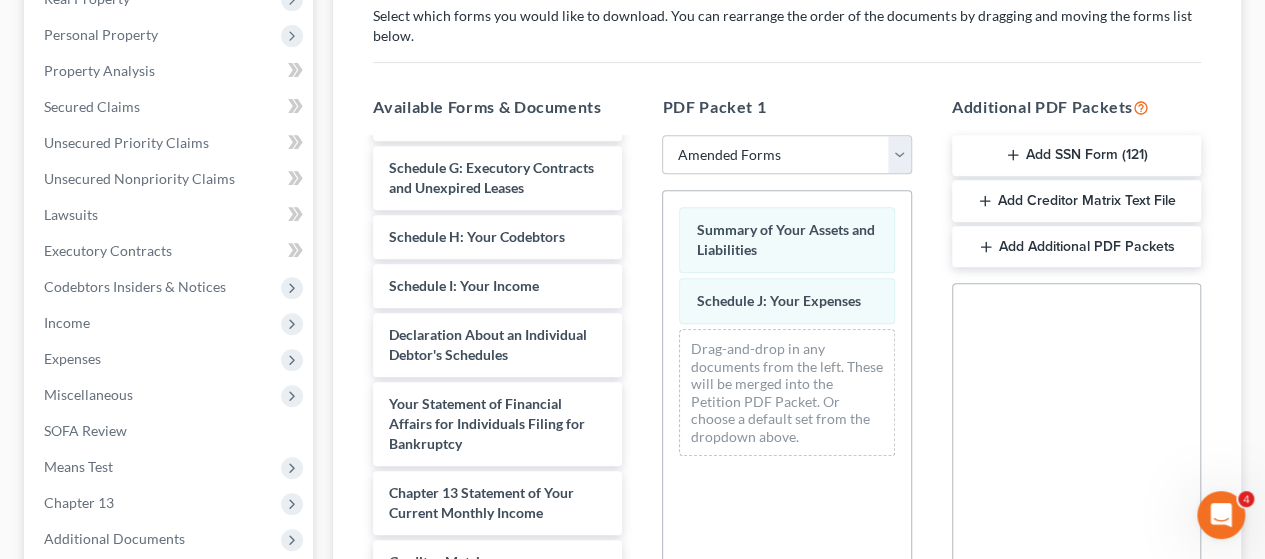 scroll, scrollTop: 400, scrollLeft: 0, axis: vertical 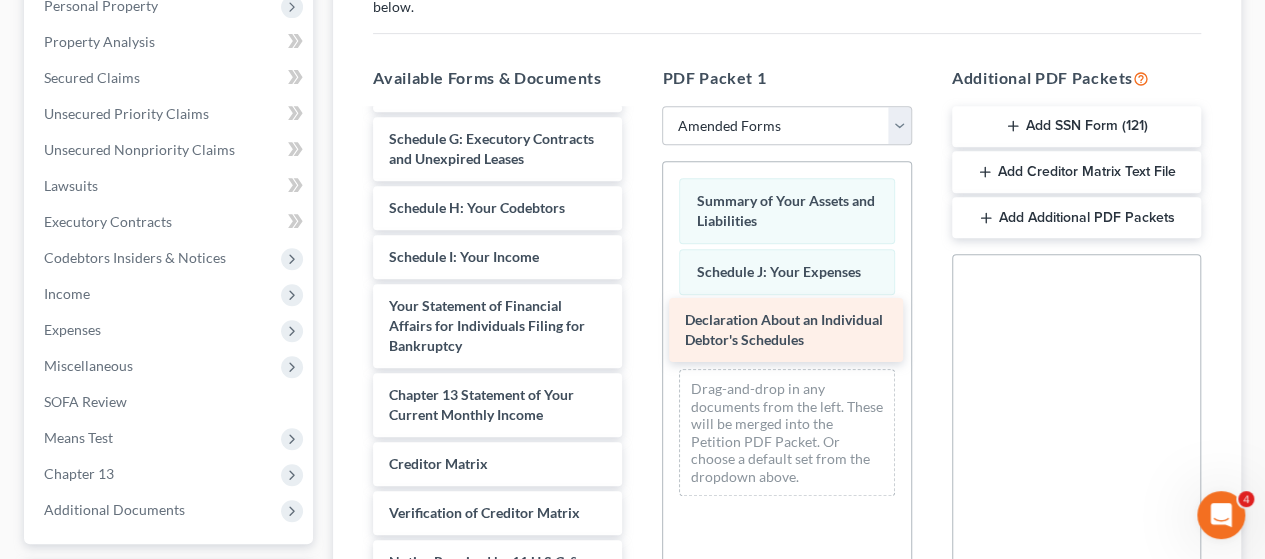 drag, startPoint x: 486, startPoint y: 343, endPoint x: 782, endPoint y: 320, distance: 296.89224 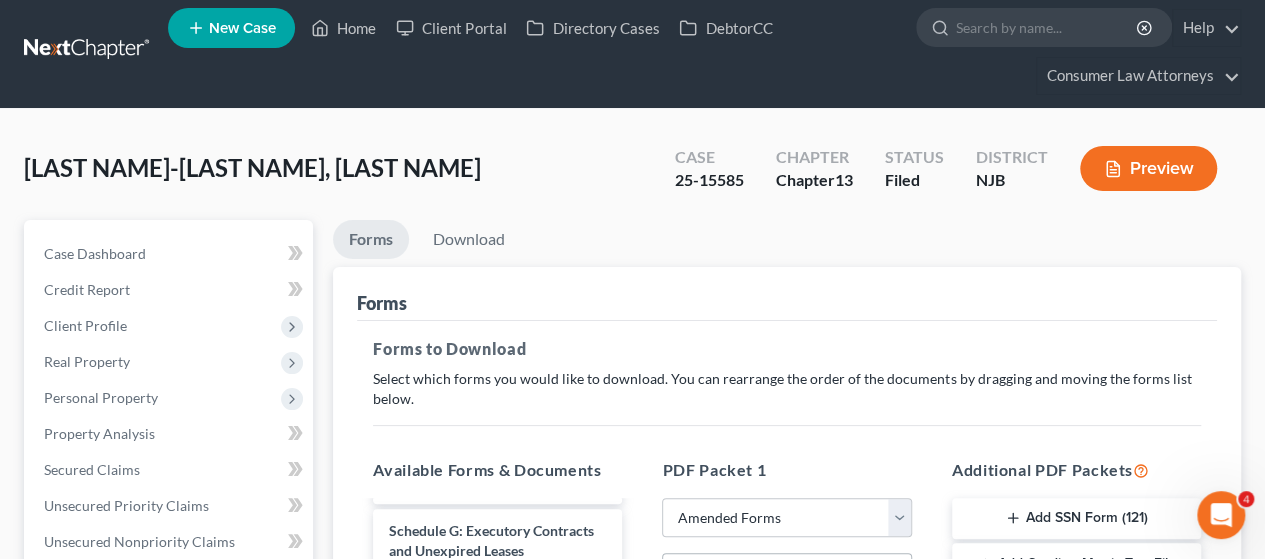 scroll, scrollTop: 0, scrollLeft: 0, axis: both 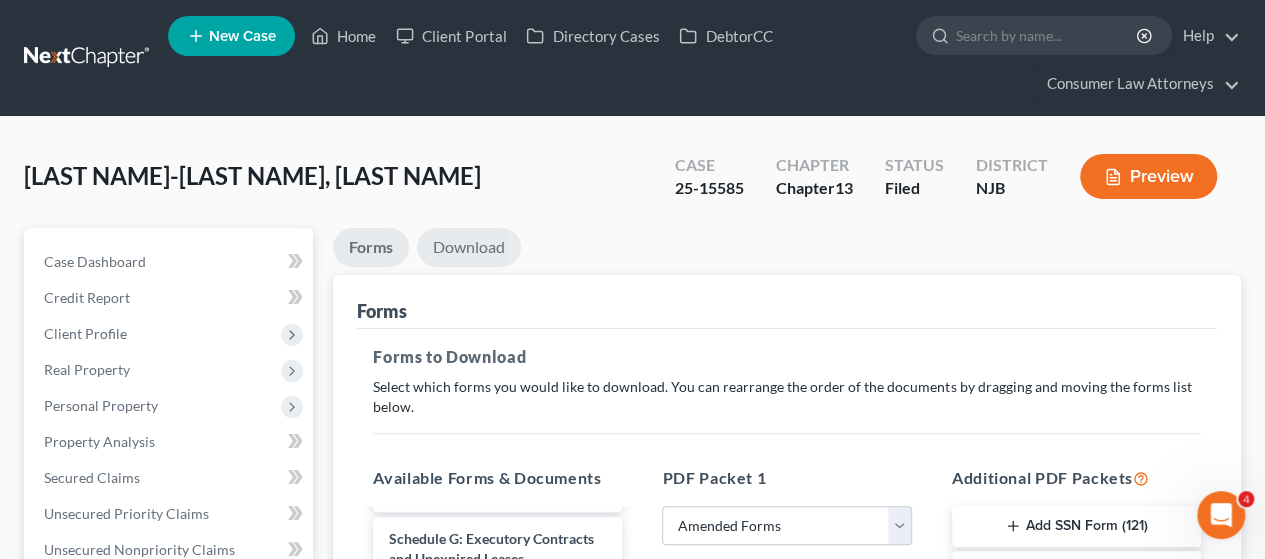 click on "Download" at bounding box center [469, 247] 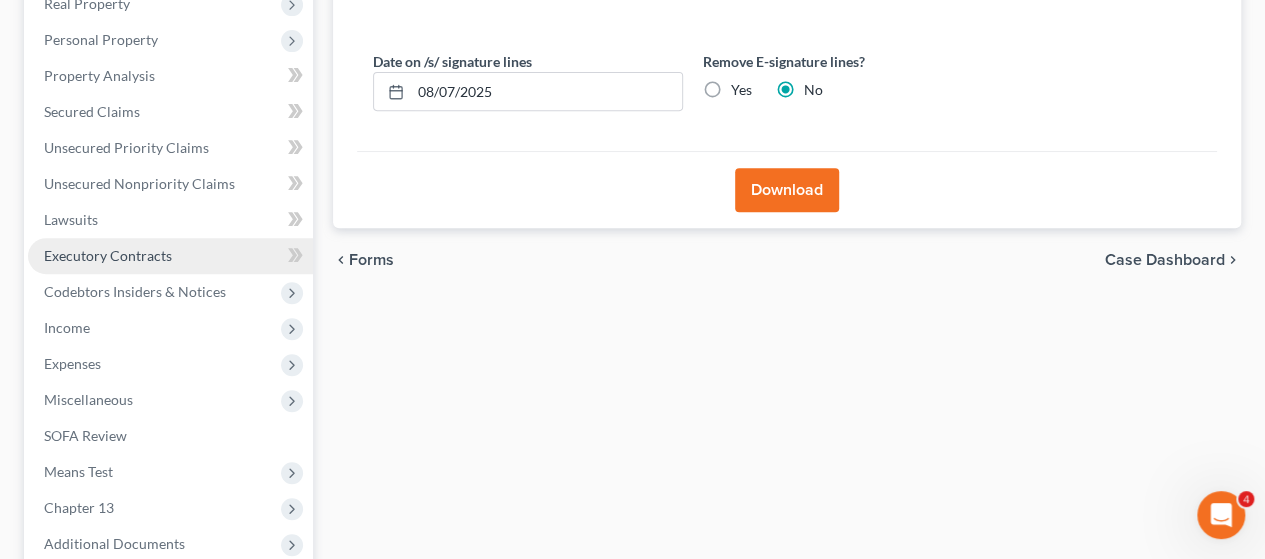 scroll, scrollTop: 572, scrollLeft: 0, axis: vertical 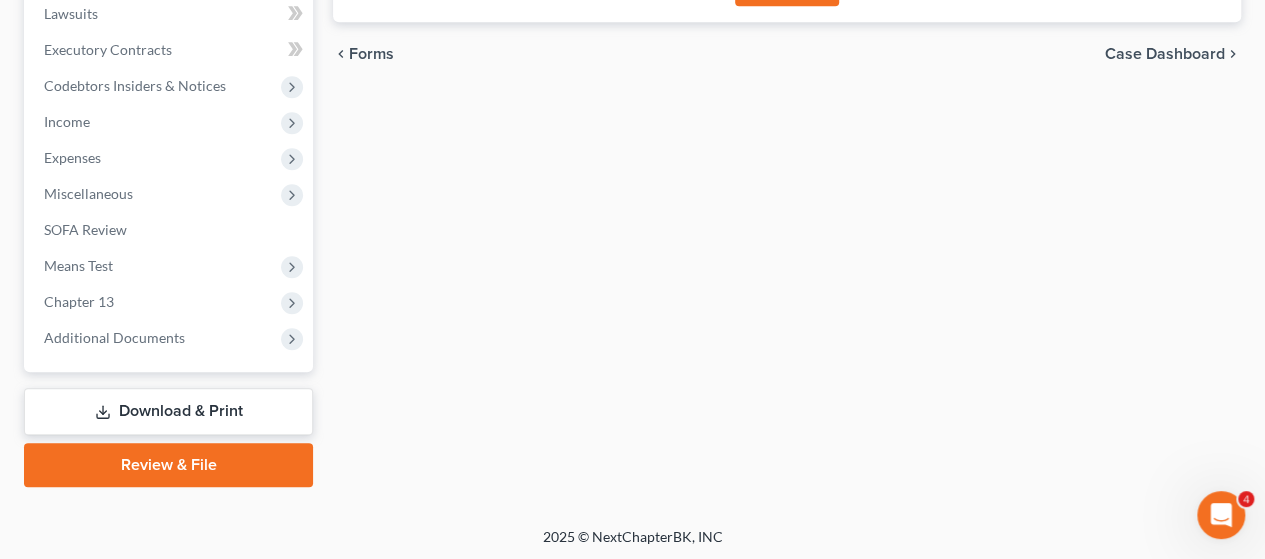click on "Download & Print" at bounding box center [168, 411] 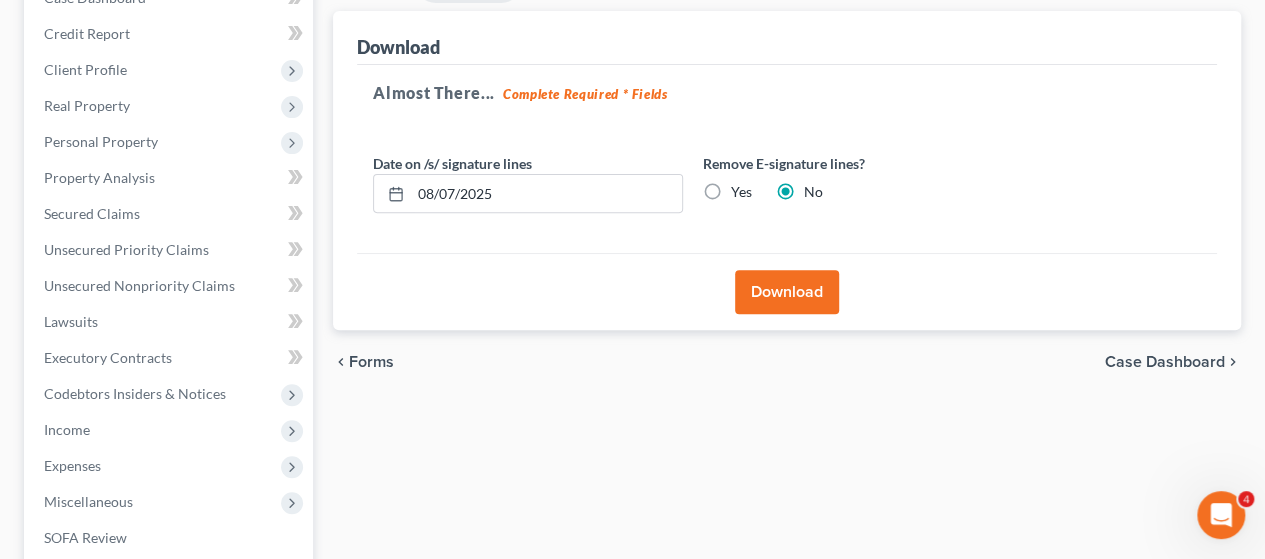 scroll, scrollTop: 472, scrollLeft: 0, axis: vertical 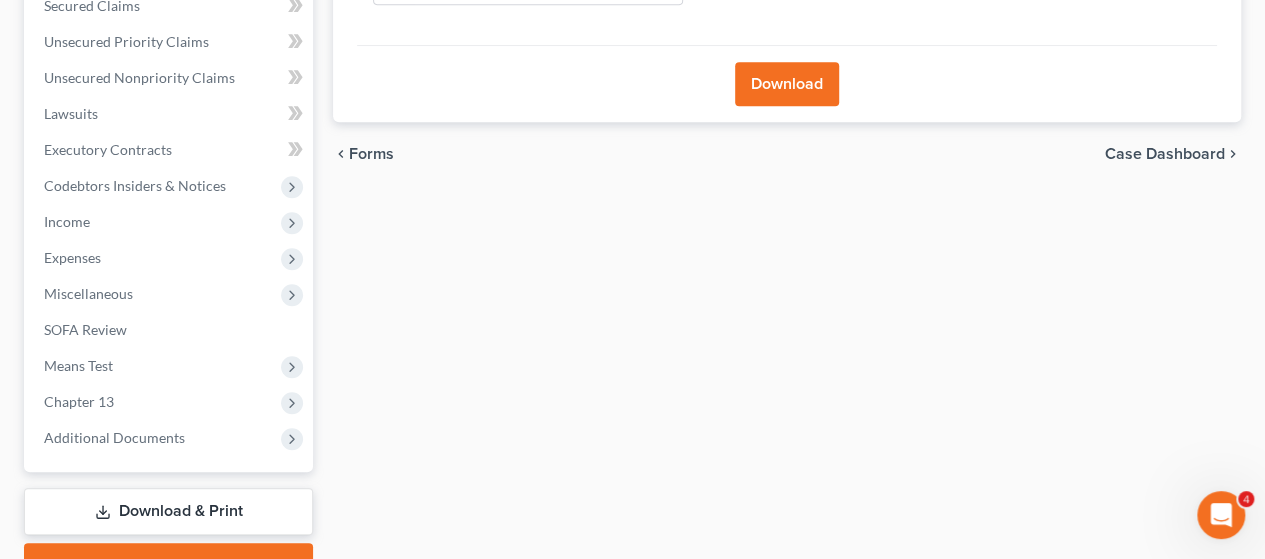 click on "Download & Print" at bounding box center [168, 511] 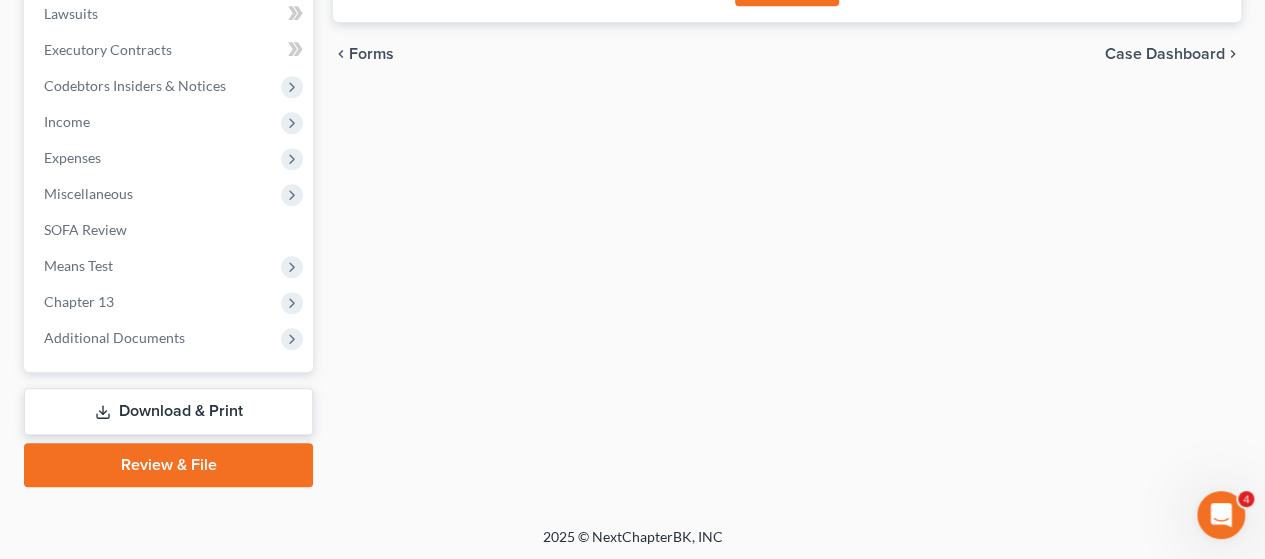 click on "Review & File" at bounding box center (168, 465) 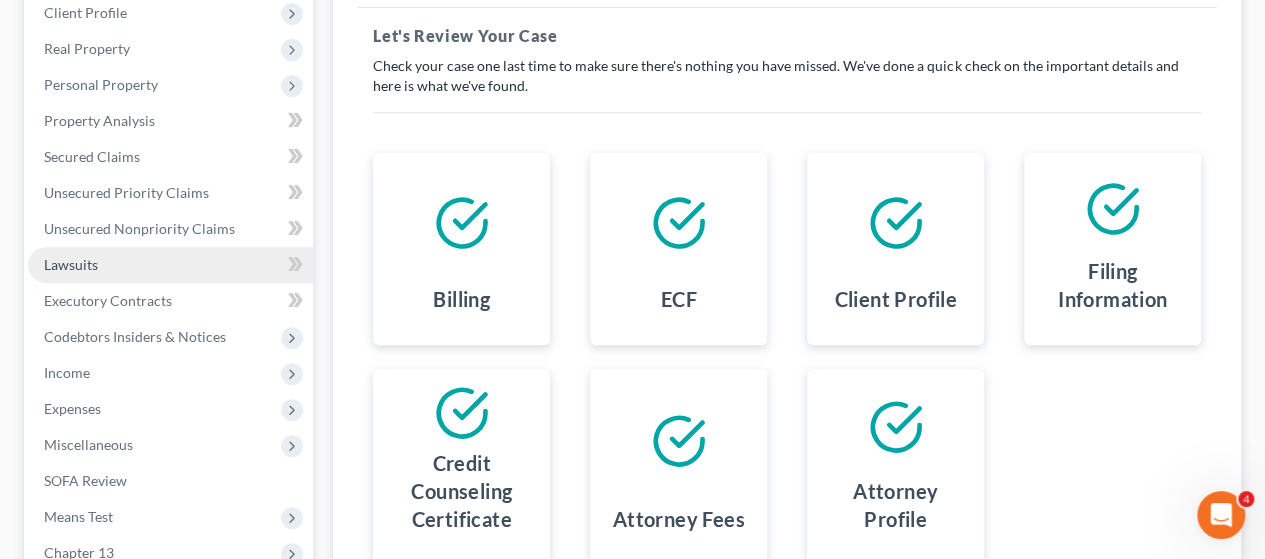 scroll, scrollTop: 0, scrollLeft: 0, axis: both 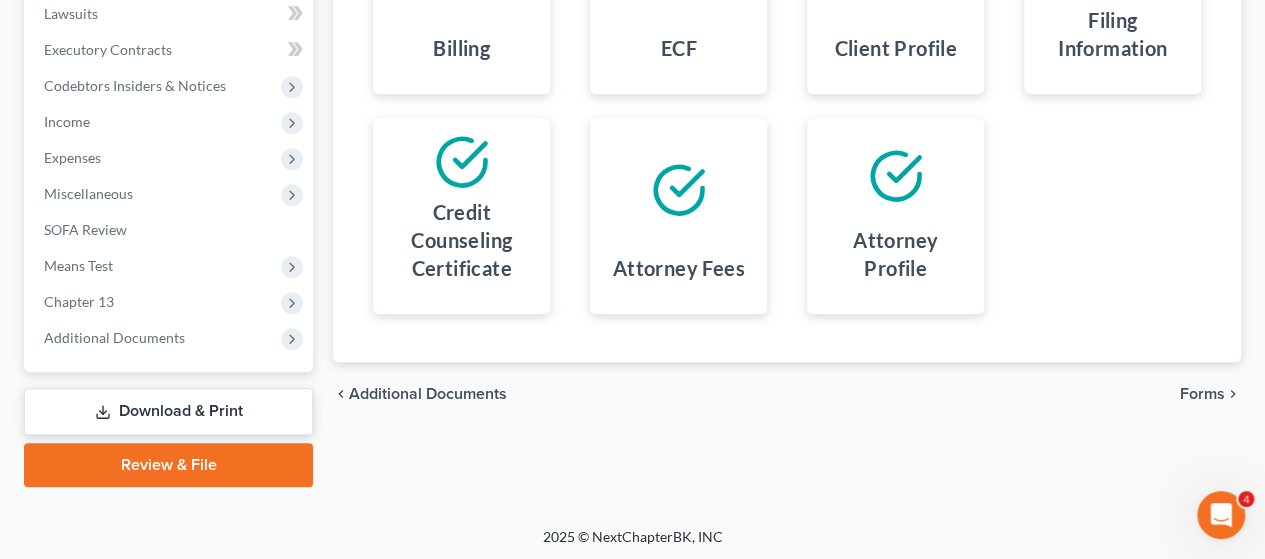 click on "Download & Print" at bounding box center (168, 411) 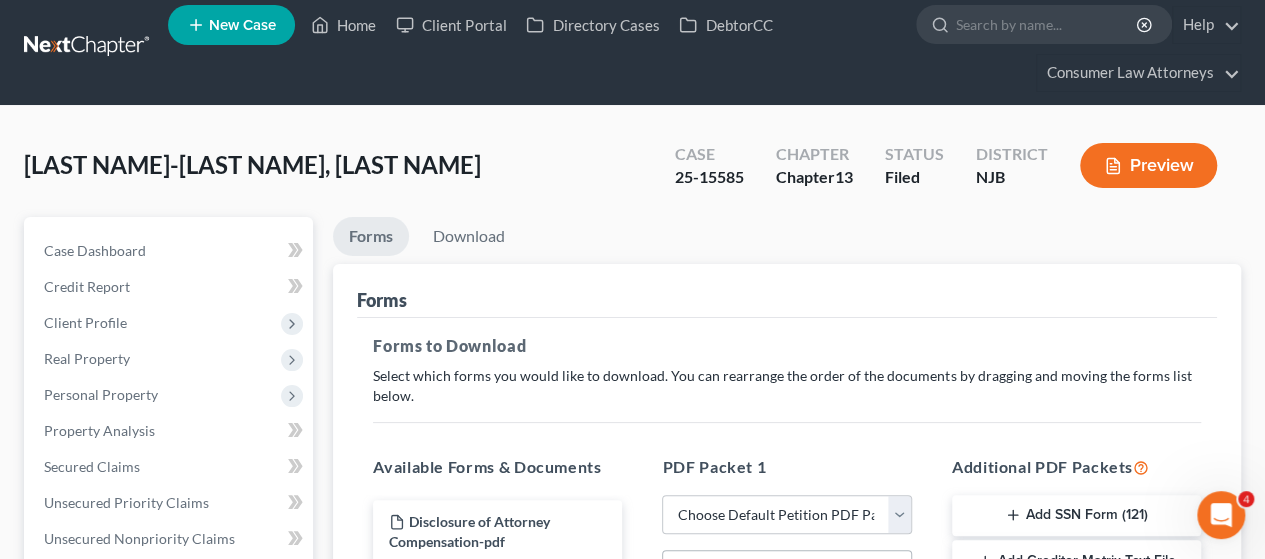 scroll, scrollTop: 0, scrollLeft: 0, axis: both 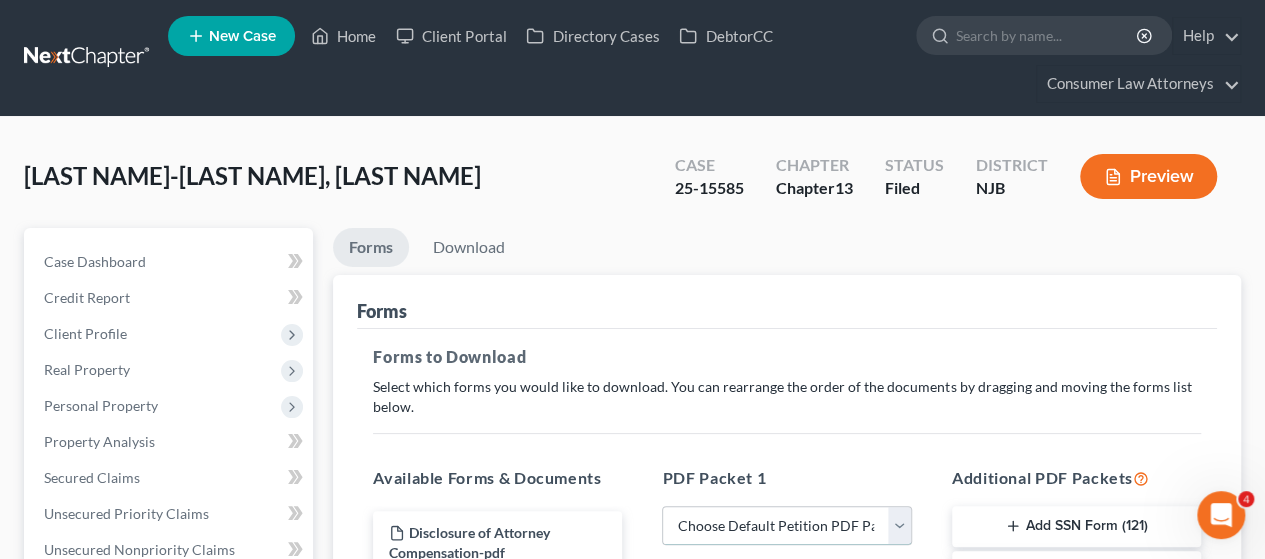 click on "Choose Default Petition PDF Packet Complete Bankruptcy Petition (all forms and schedules) Emergency Filing Forms (Petition and Creditor List Only) Amended Forms Signature Pages Only Supplemental Post Petition (Sch. I & J) Supplemental Post Petition (Sch. I) Supplemental Post Petition (Sch. J)" at bounding box center [786, 526] 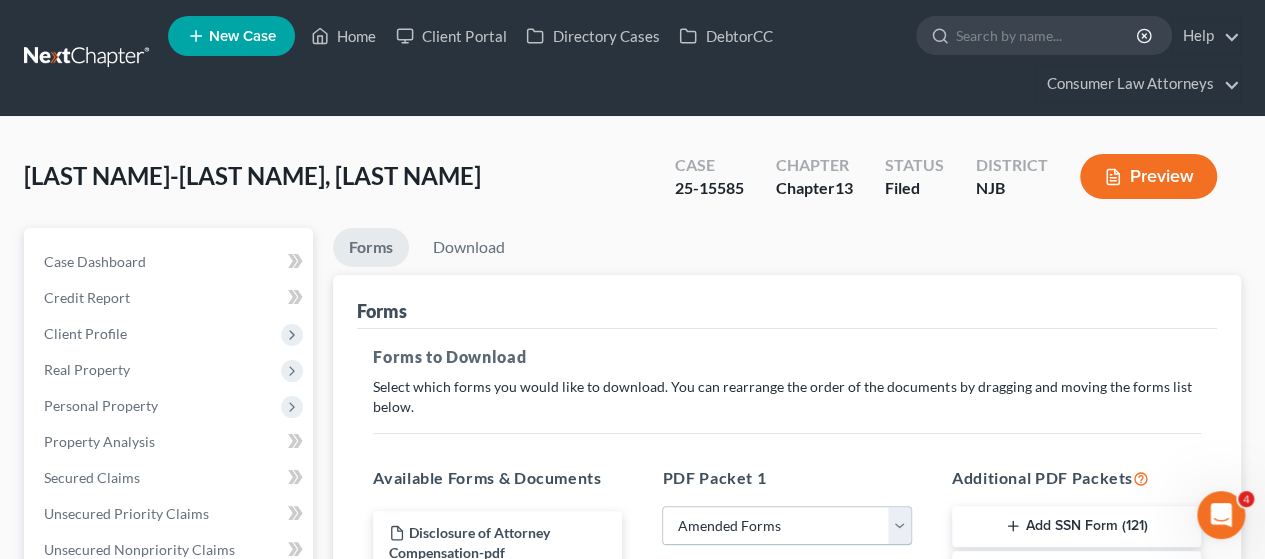 click on "Choose Default Petition PDF Packet Complete Bankruptcy Petition (all forms and schedules) Emergency Filing Forms (Petition and Creditor List Only) Amended Forms Signature Pages Only Supplemental Post Petition (Sch. I & J) Supplemental Post Petition (Sch. I) Supplemental Post Petition (Sch. J)" at bounding box center [786, 526] 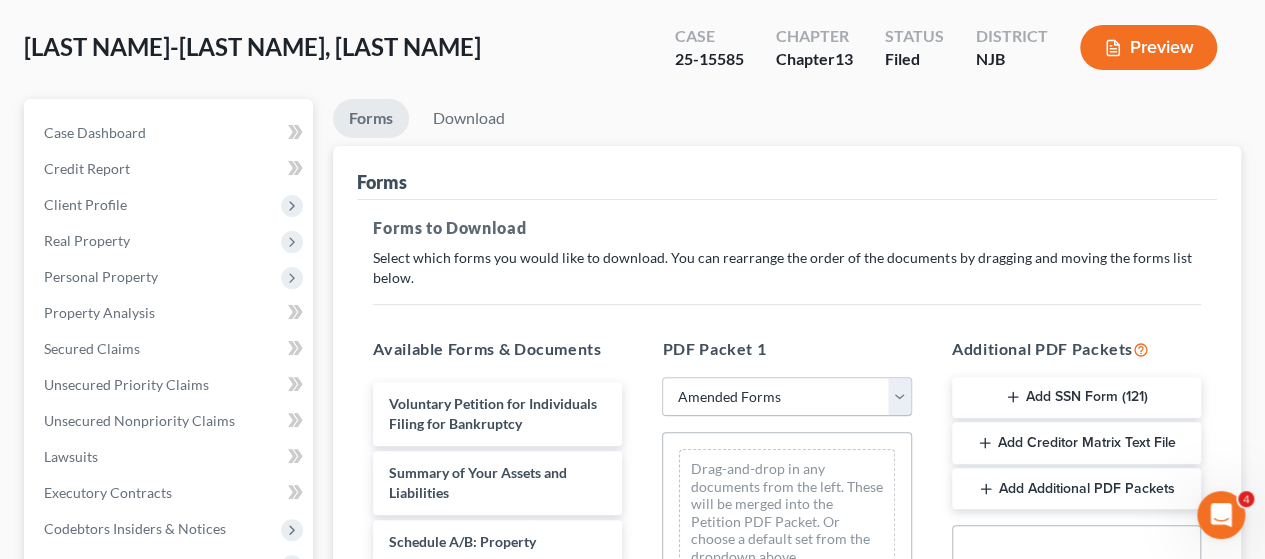 scroll, scrollTop: 400, scrollLeft: 0, axis: vertical 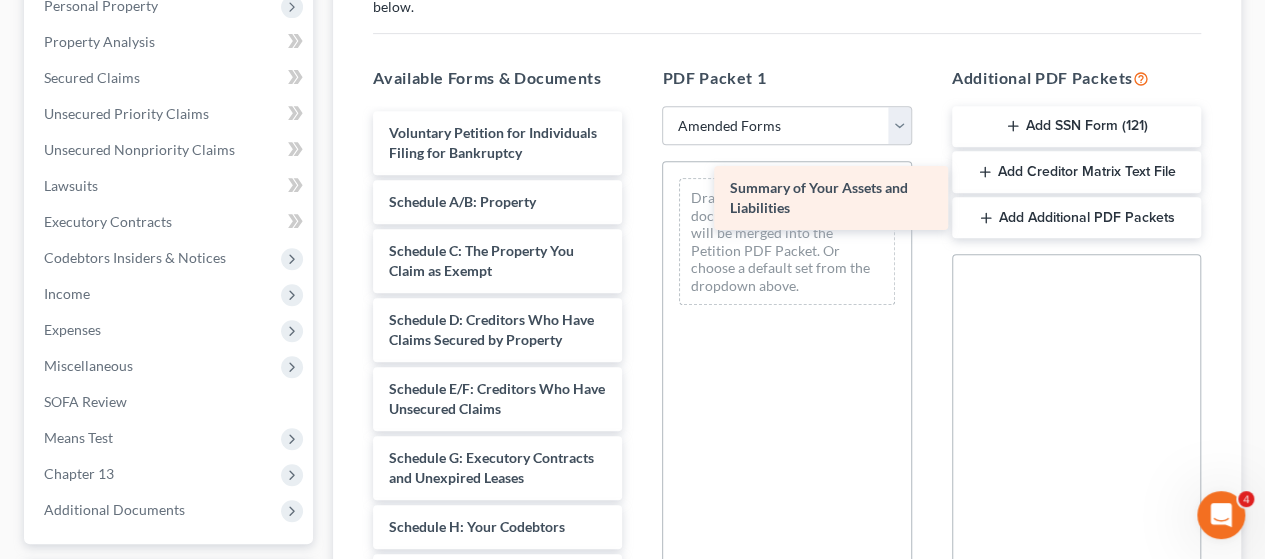 drag, startPoint x: 496, startPoint y: 225, endPoint x: 828, endPoint y: 193, distance: 333.5386 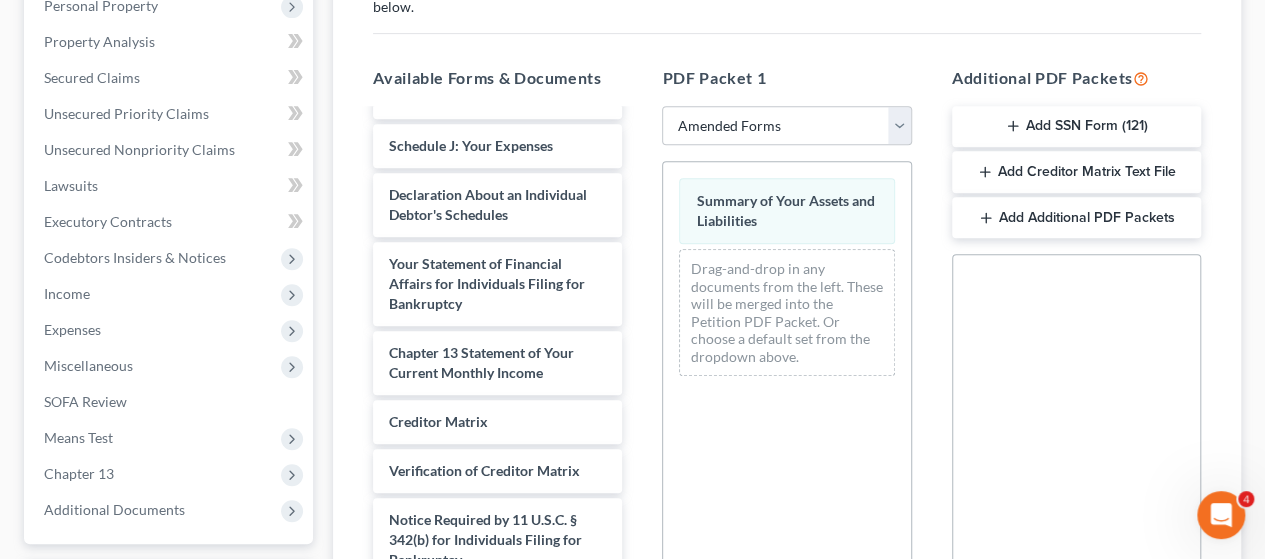 scroll, scrollTop: 519, scrollLeft: 0, axis: vertical 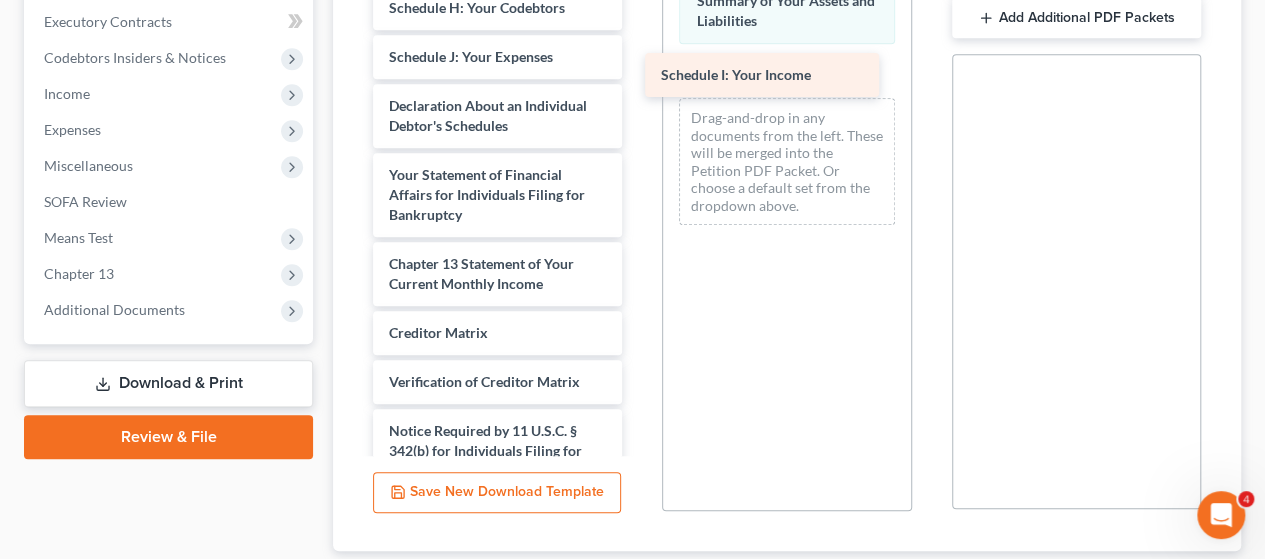 drag, startPoint x: 455, startPoint y: 93, endPoint x: 727, endPoint y: 74, distance: 272.66278 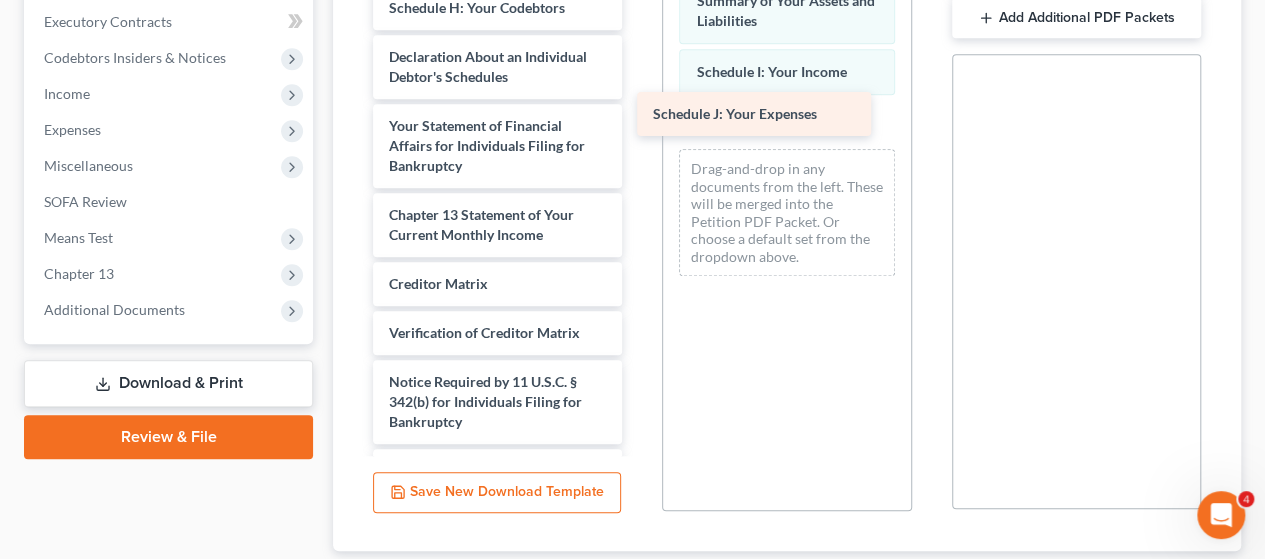 drag, startPoint x: 516, startPoint y: 83, endPoint x: 780, endPoint y: 97, distance: 264.37094 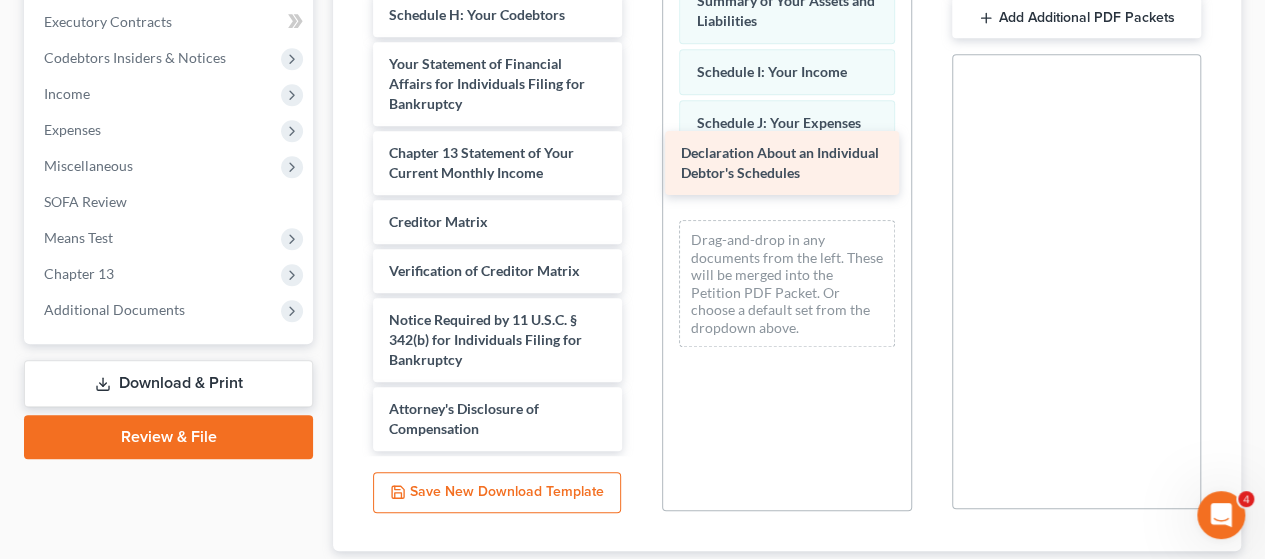 drag, startPoint x: 521, startPoint y: 96, endPoint x: 815, endPoint y: 154, distance: 299.66647 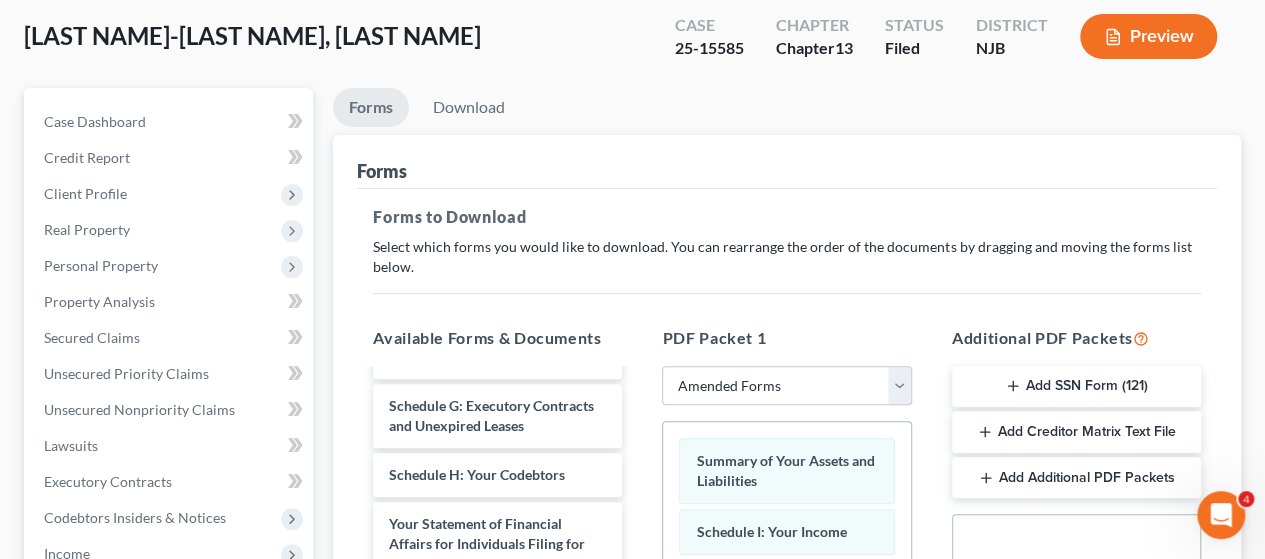 scroll, scrollTop: 100, scrollLeft: 0, axis: vertical 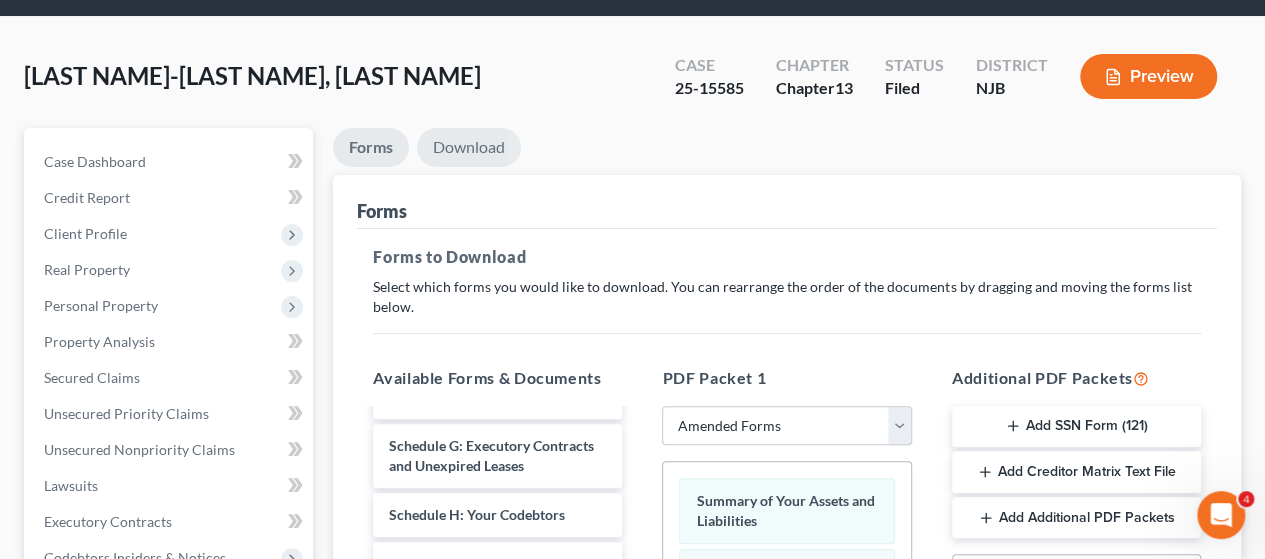 click on "Download" at bounding box center (469, 147) 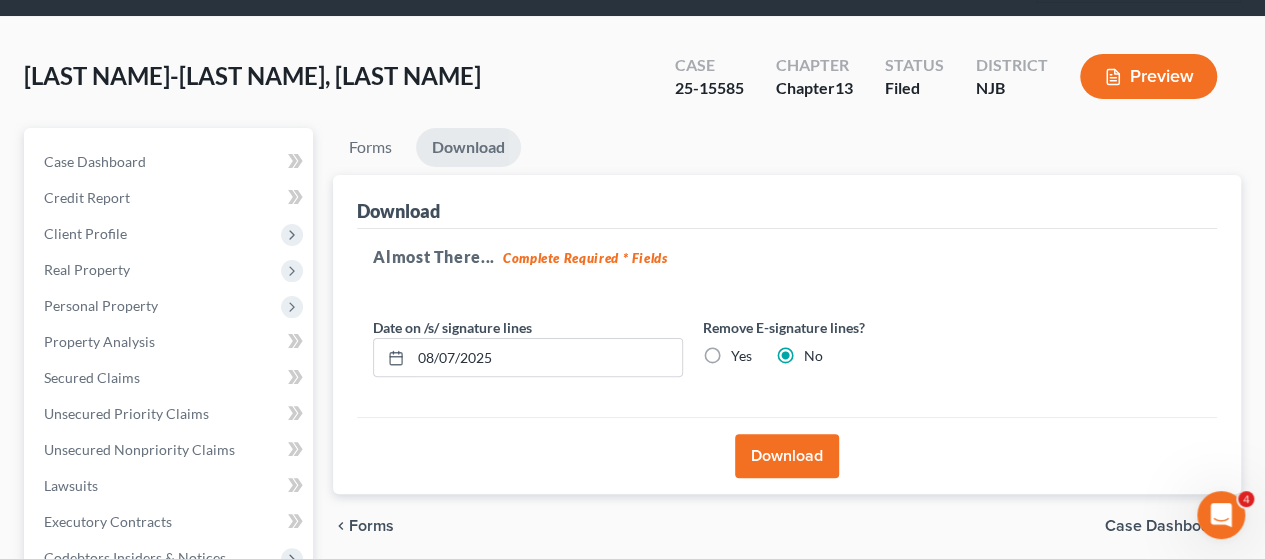 click on "Download" at bounding box center (787, 456) 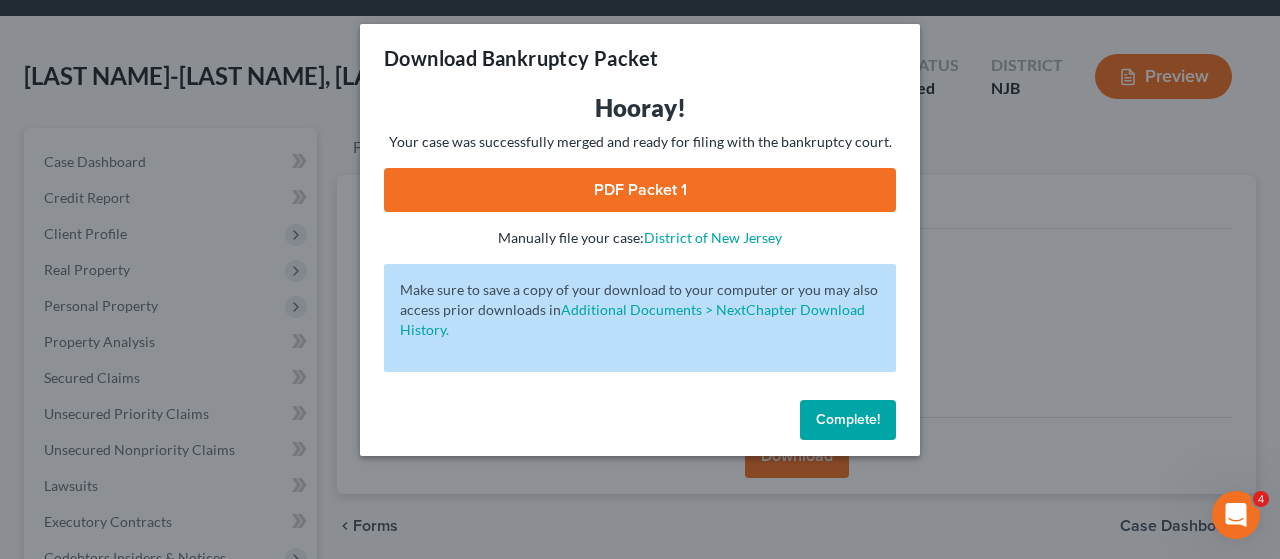 click on "PDF Packet 1" at bounding box center (640, 190) 